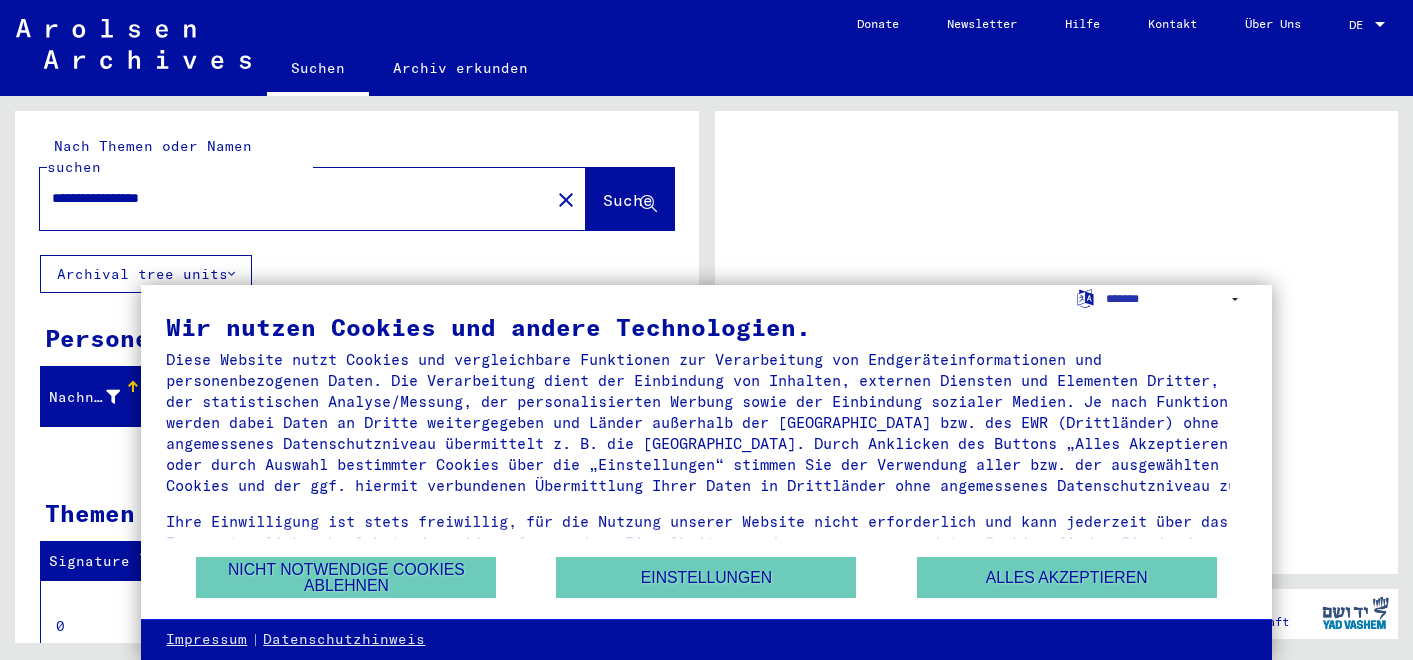scroll, scrollTop: 0, scrollLeft: 0, axis: both 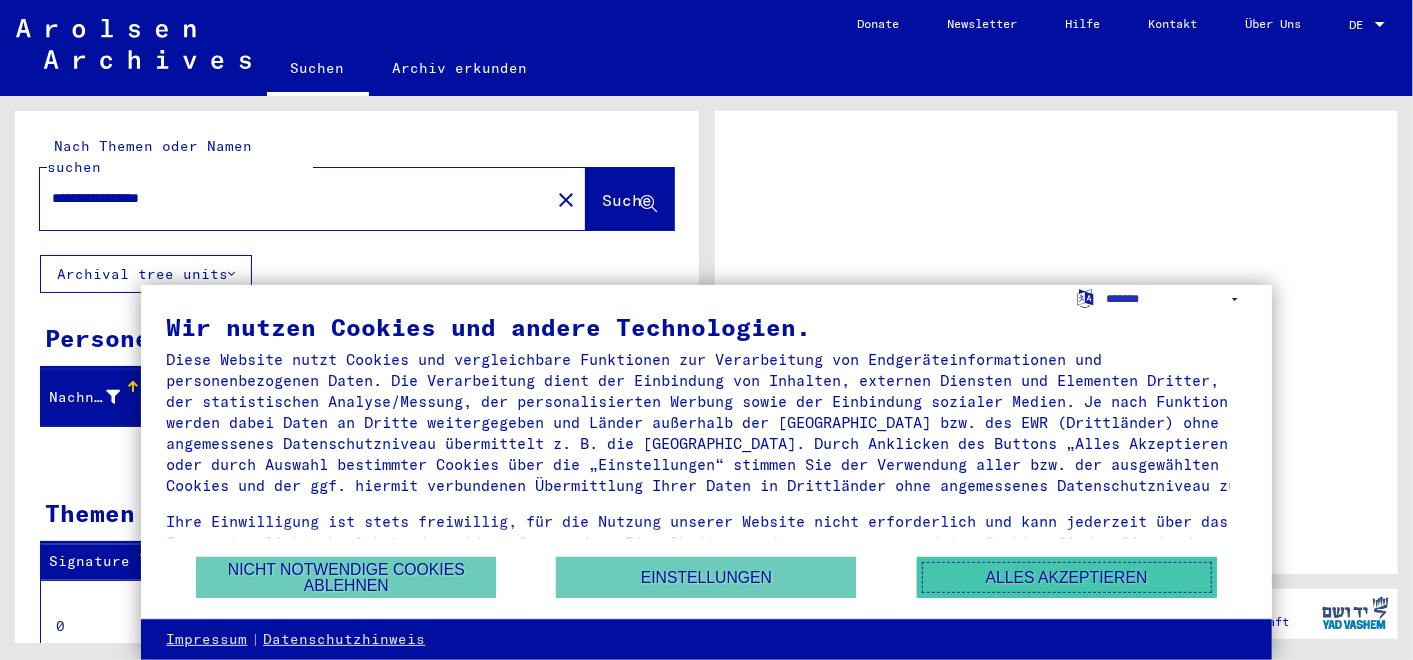 click on "Alles akzeptieren" at bounding box center (1067, 577) 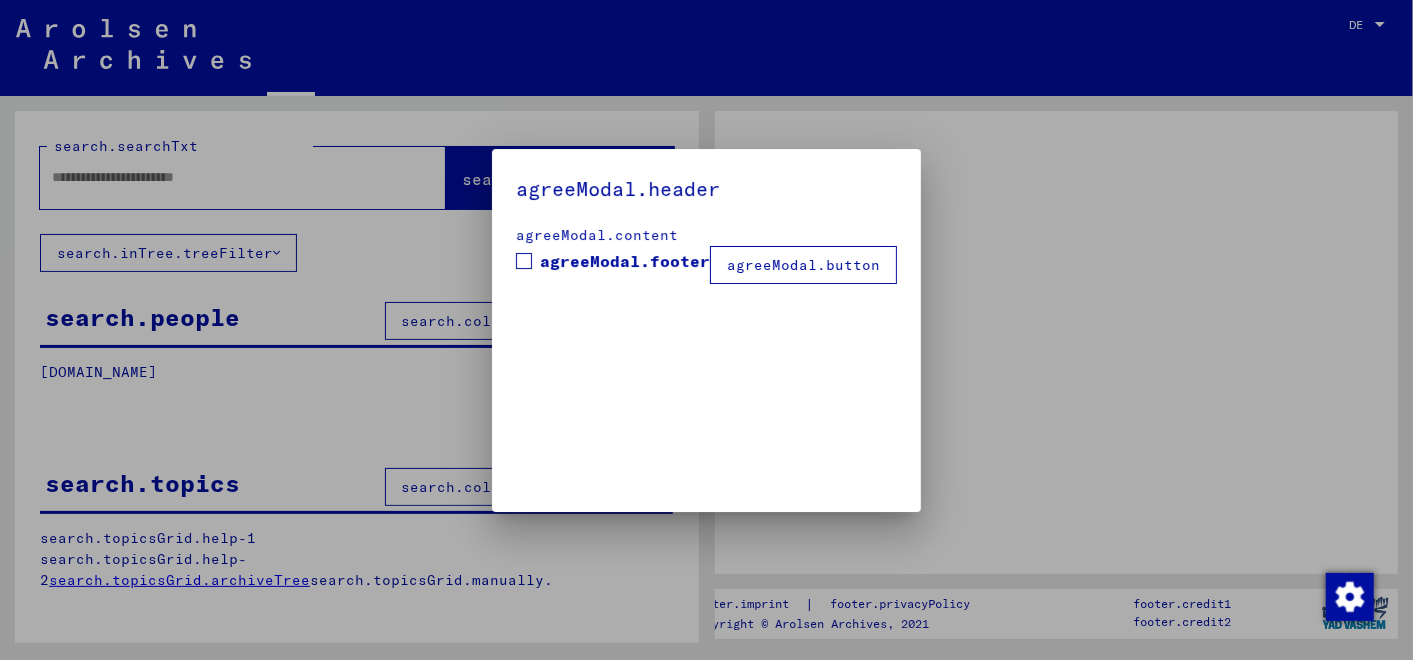 type on "**********" 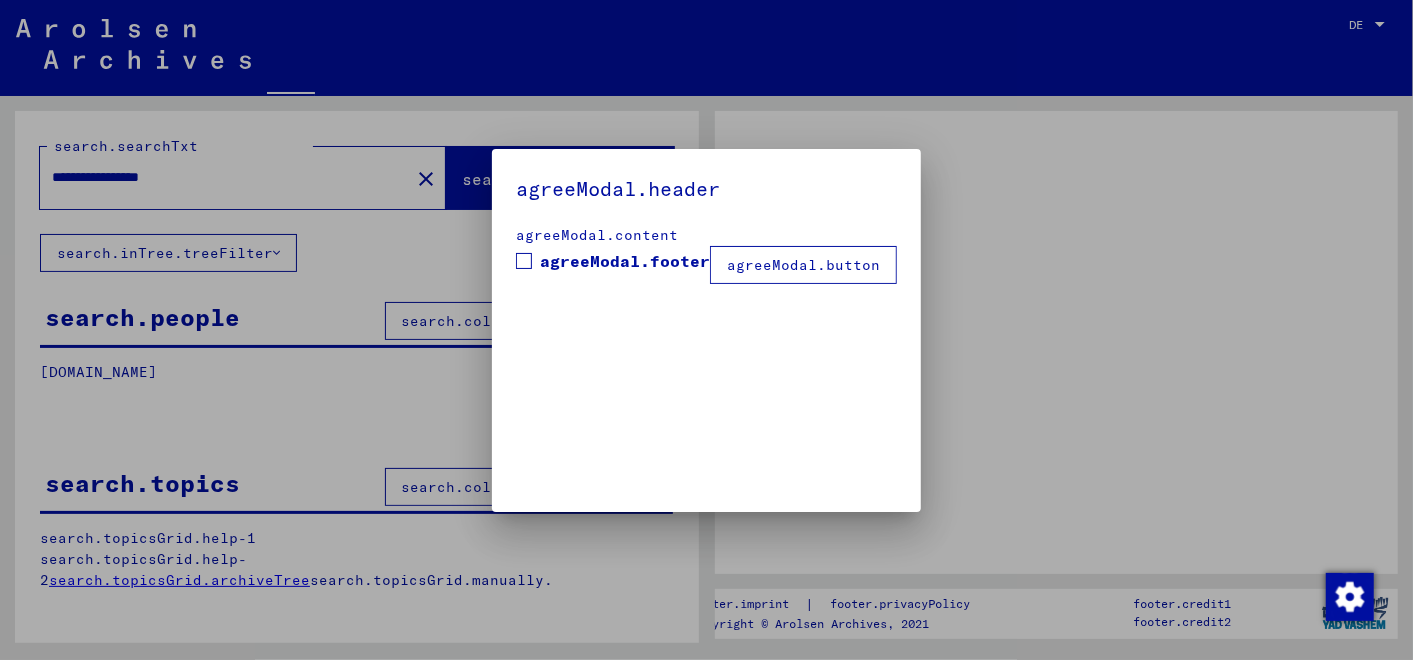 click on "agreeModal.header agreeModal.content    agreeModal.footer  agreeModal.button" at bounding box center (706, 330) 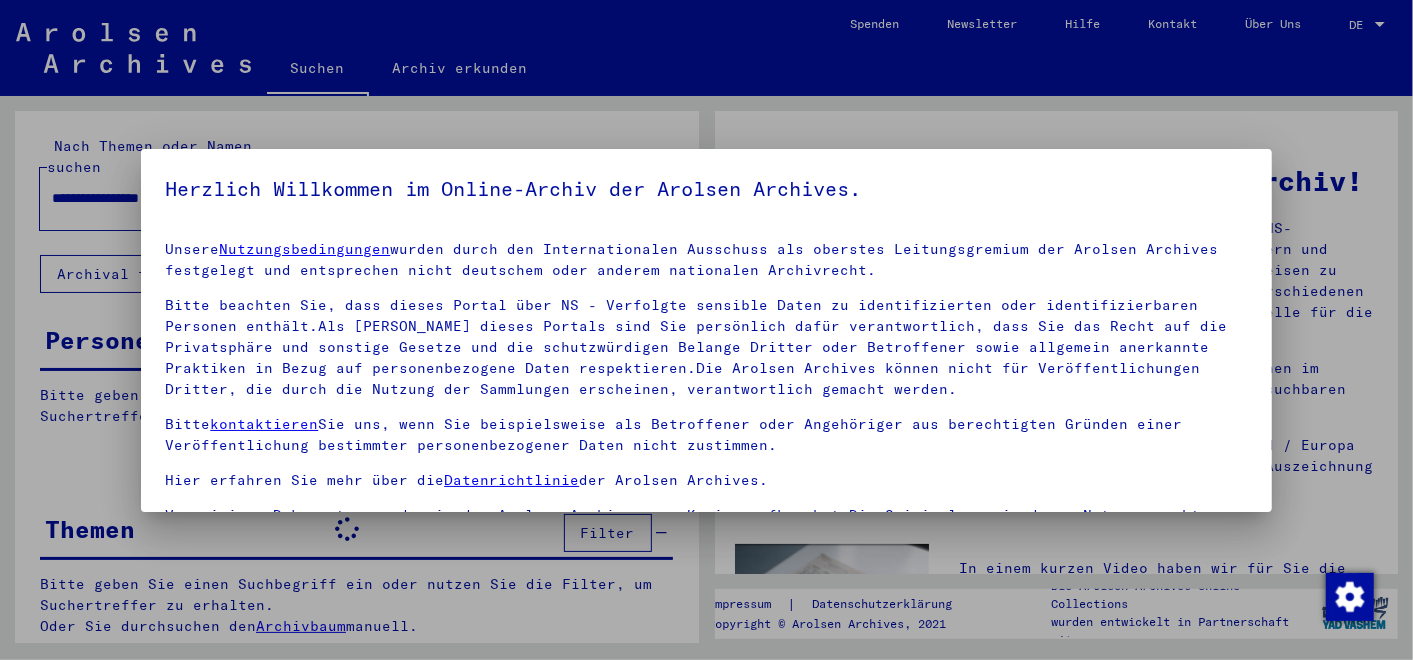 scroll, scrollTop: 165, scrollLeft: 0, axis: vertical 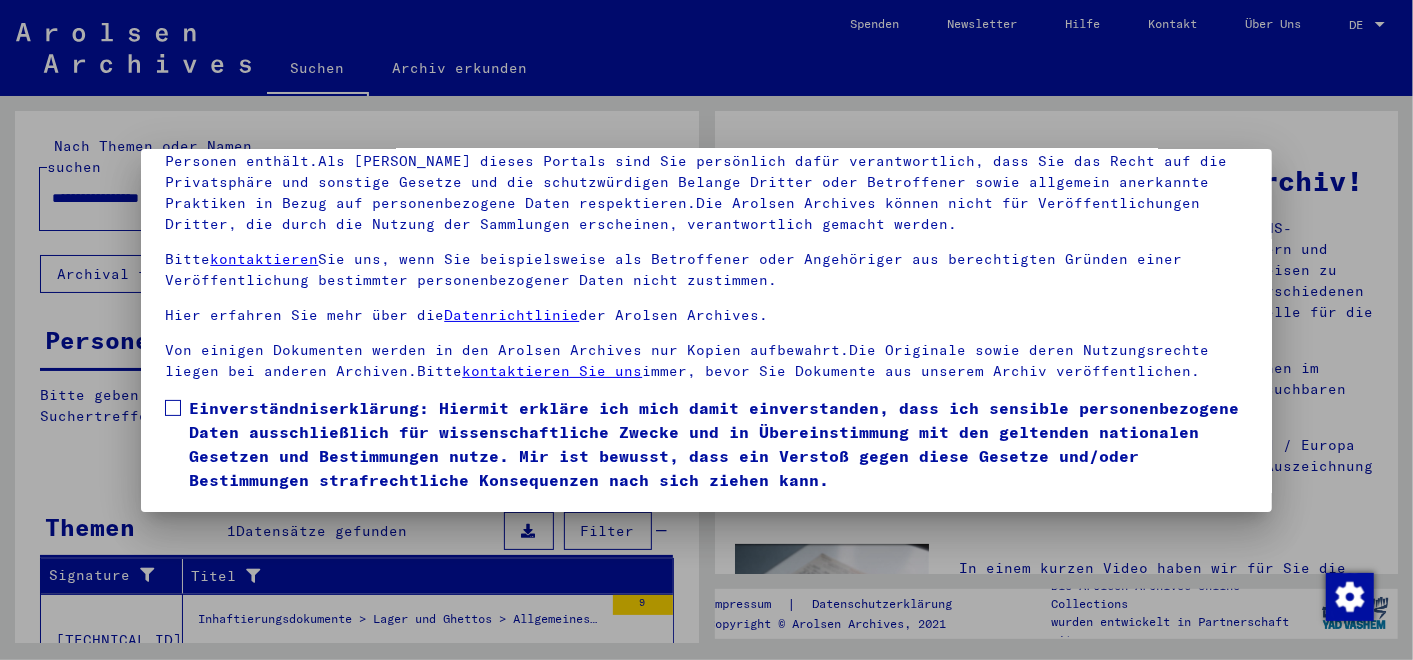 click at bounding box center [173, 408] 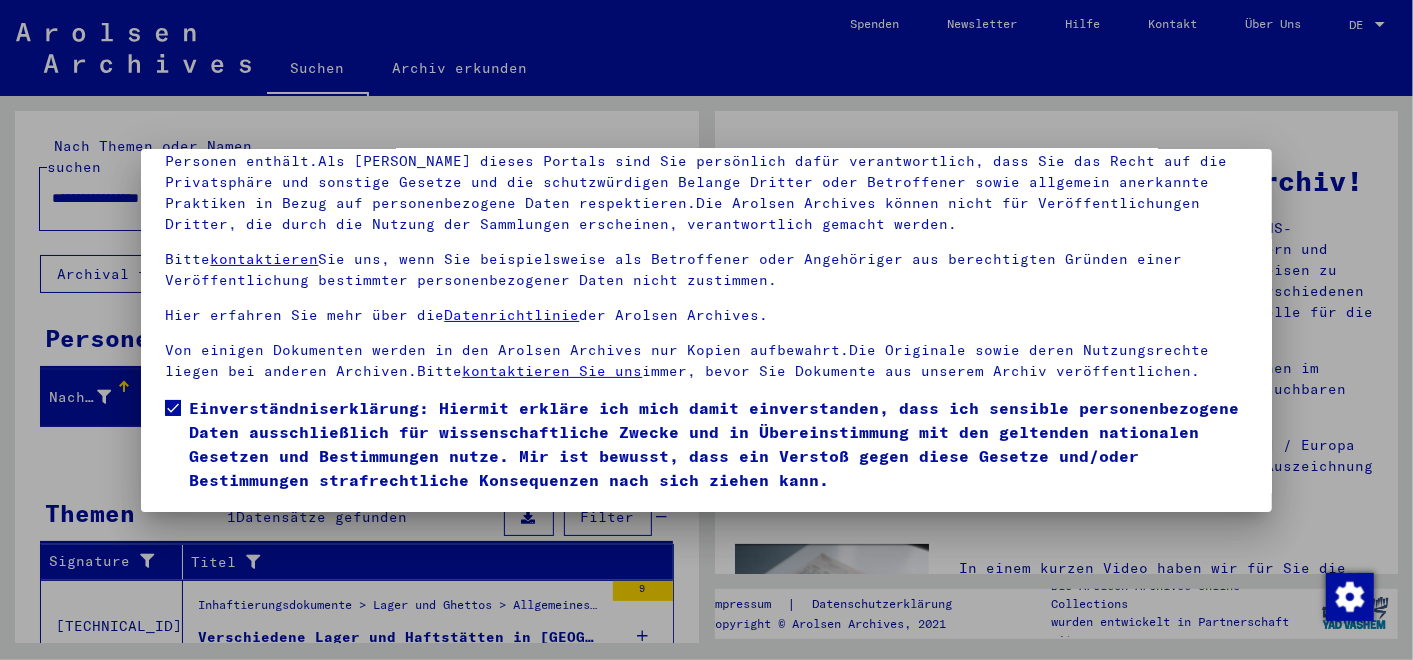 scroll, scrollTop: 50, scrollLeft: 0, axis: vertical 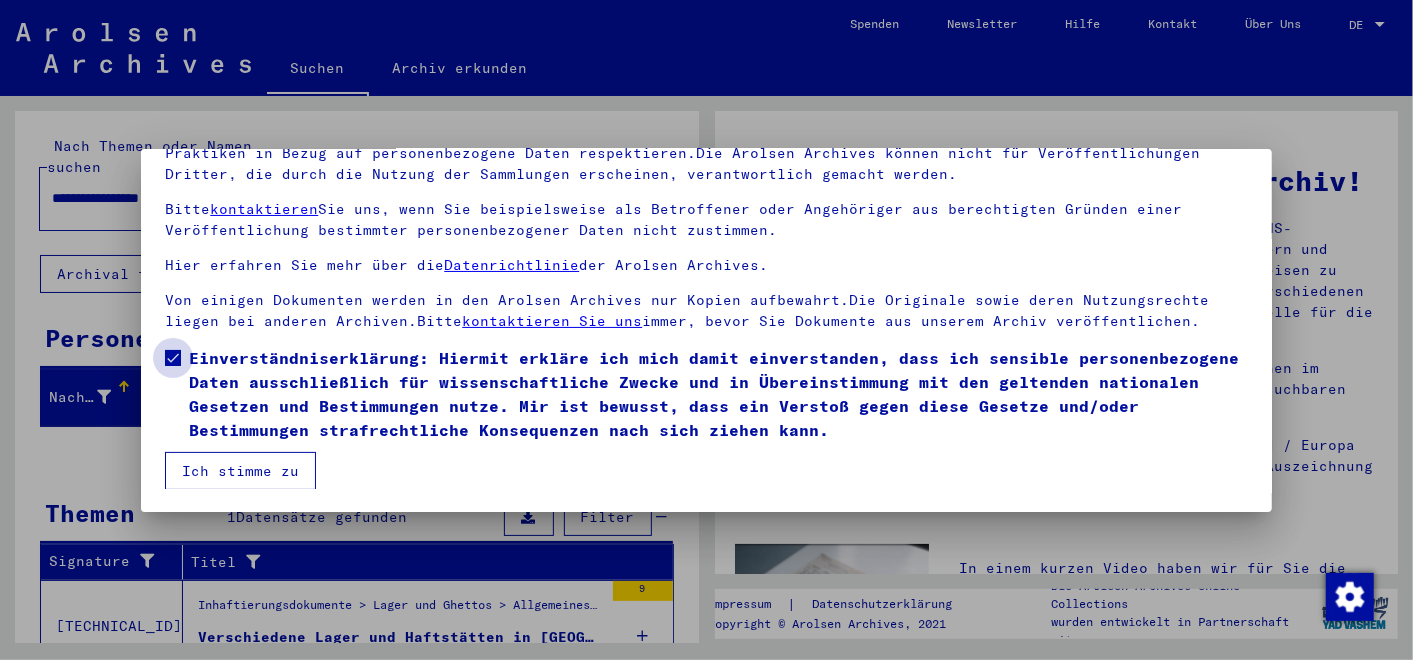 drag, startPoint x: 911, startPoint y: 431, endPoint x: 654, endPoint y: 417, distance: 257.38104 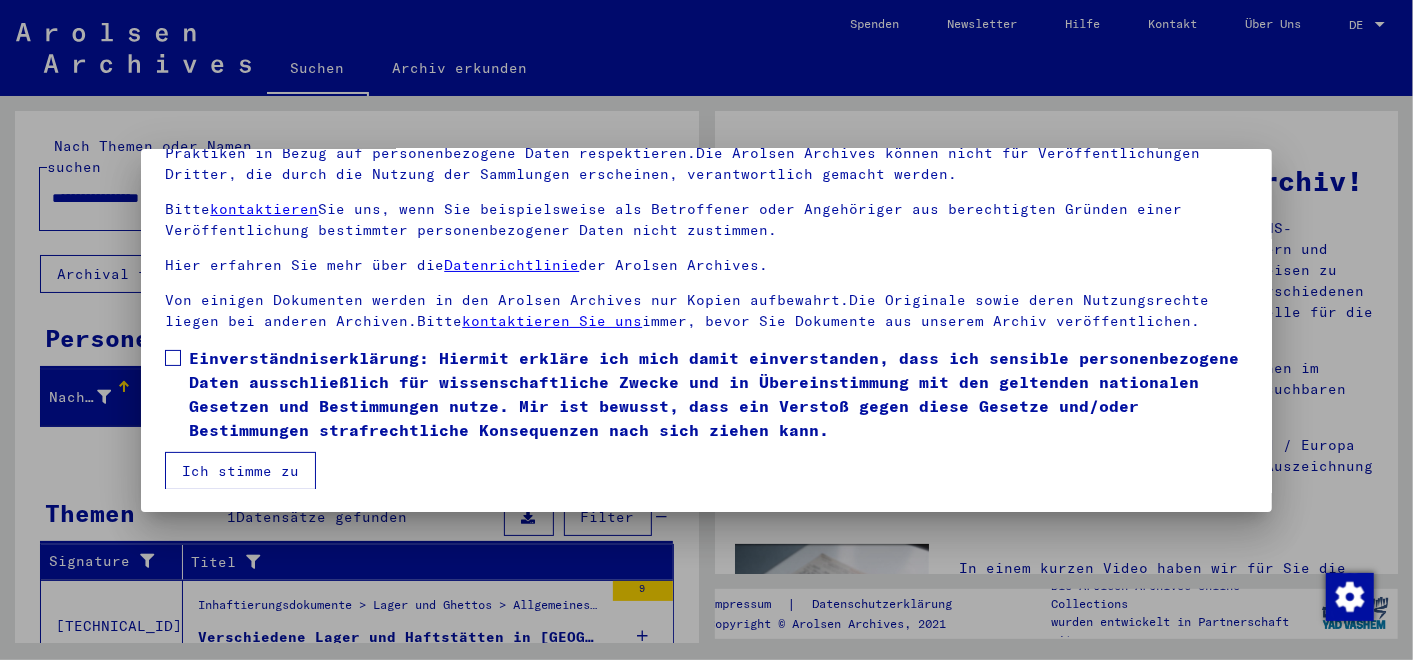 click at bounding box center [173, 358] 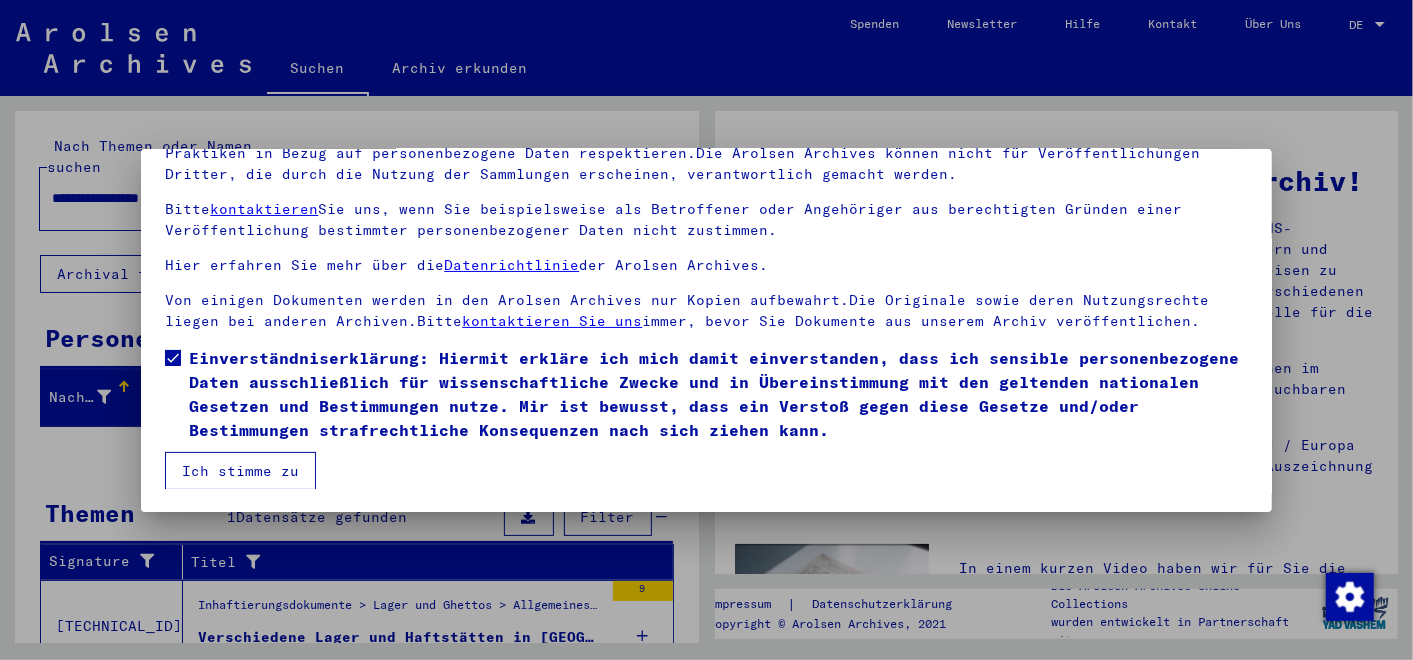 click on "Ich stimme zu" at bounding box center (240, 471) 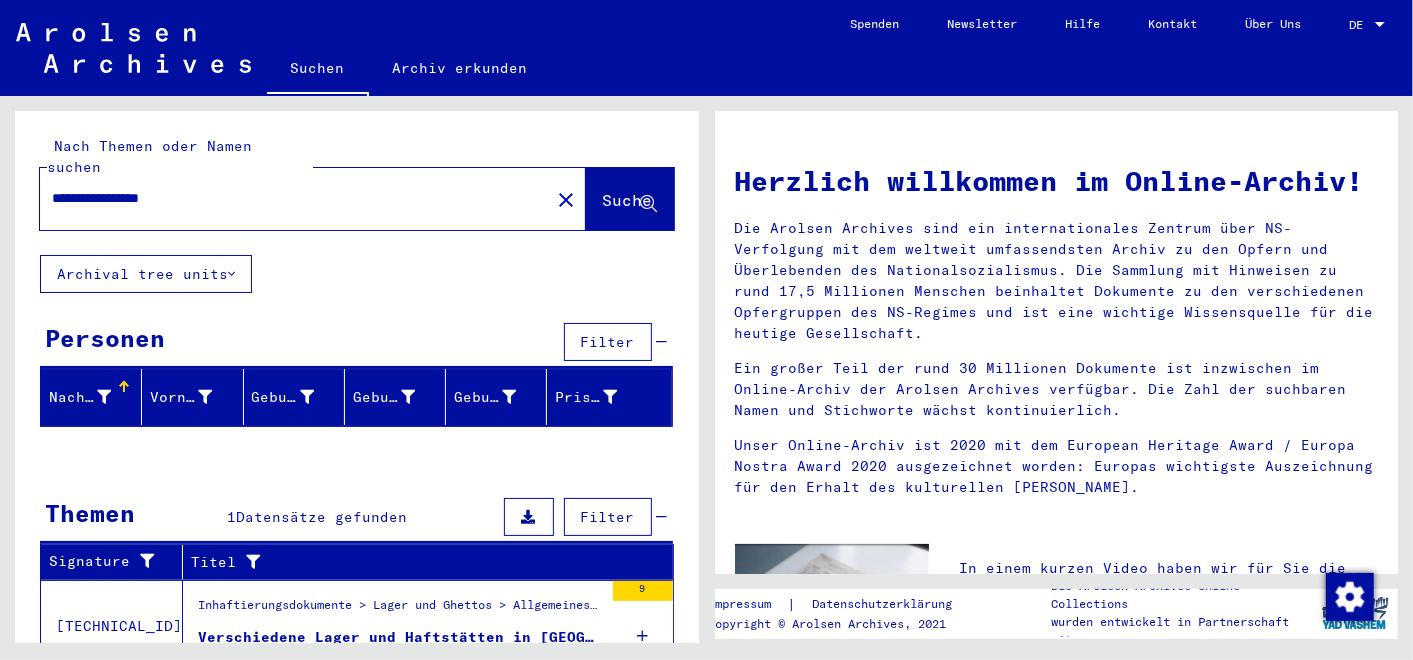 scroll, scrollTop: 63, scrollLeft: 0, axis: vertical 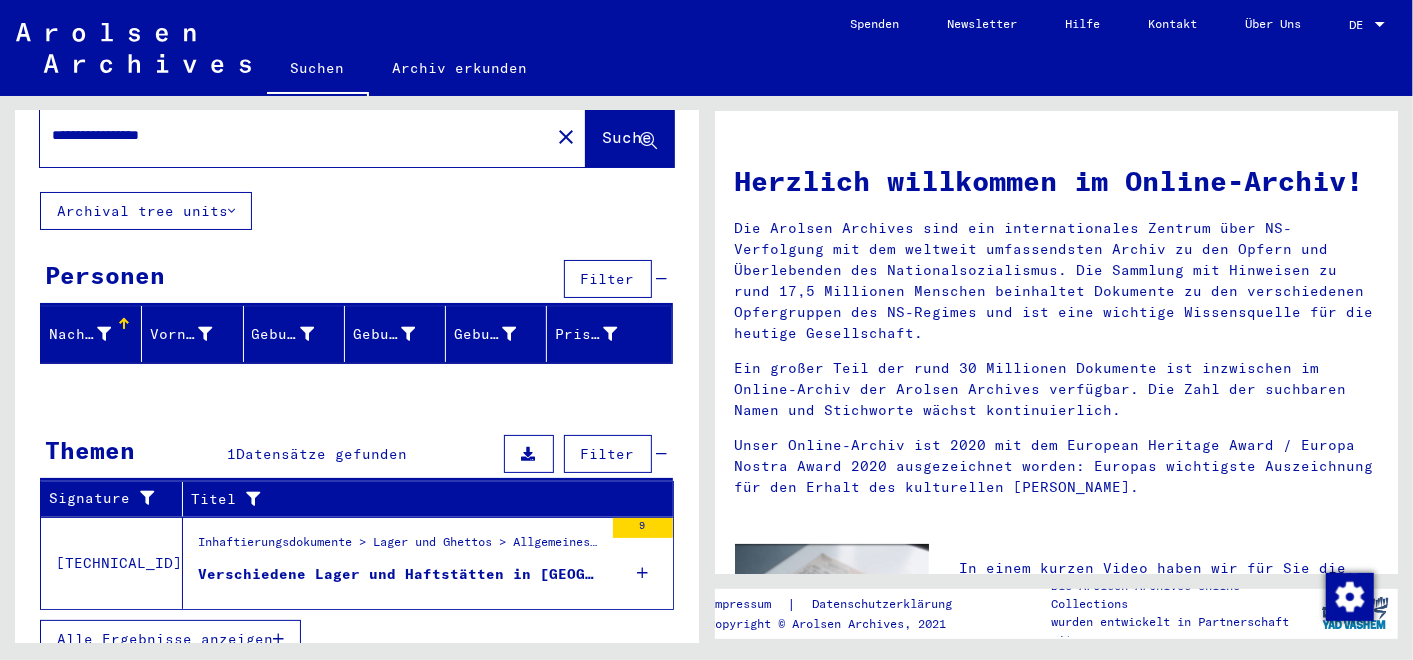 click on "Verschiedene Lager und Haftstätten in [GEOGRAPHIC_DATA]" at bounding box center [400, 574] 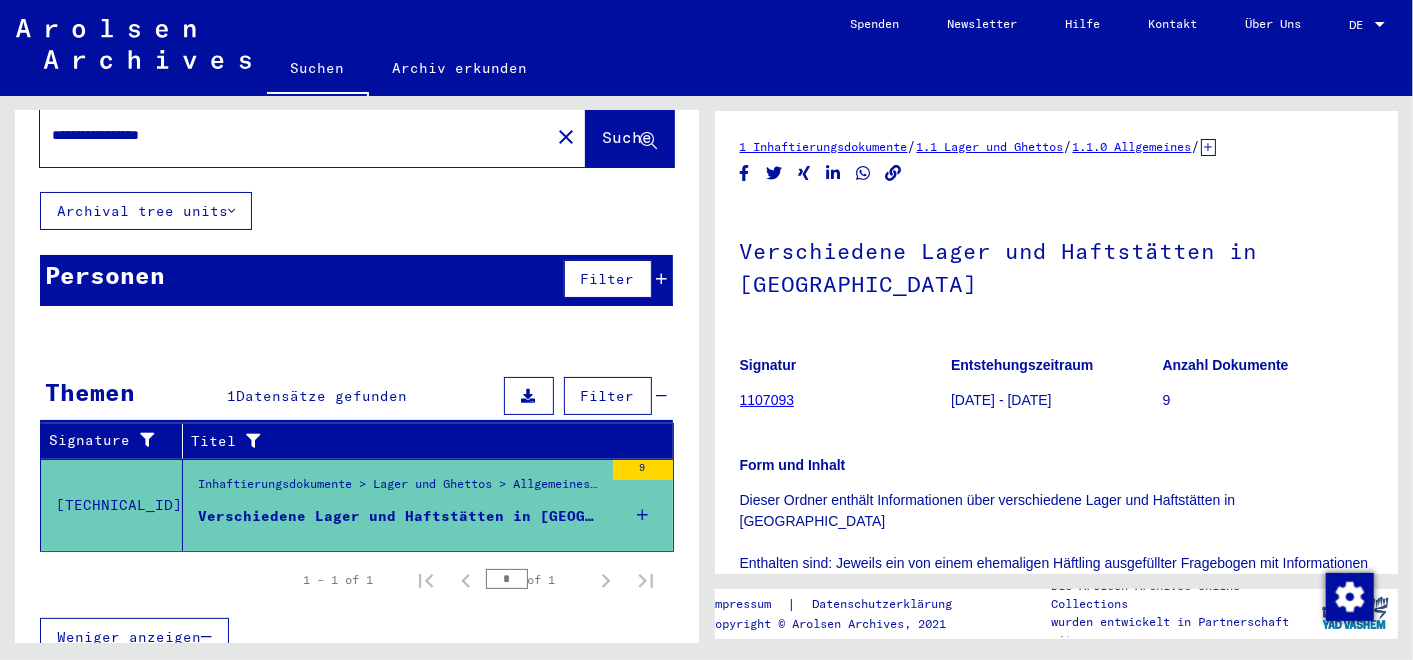 scroll, scrollTop: 62, scrollLeft: 0, axis: vertical 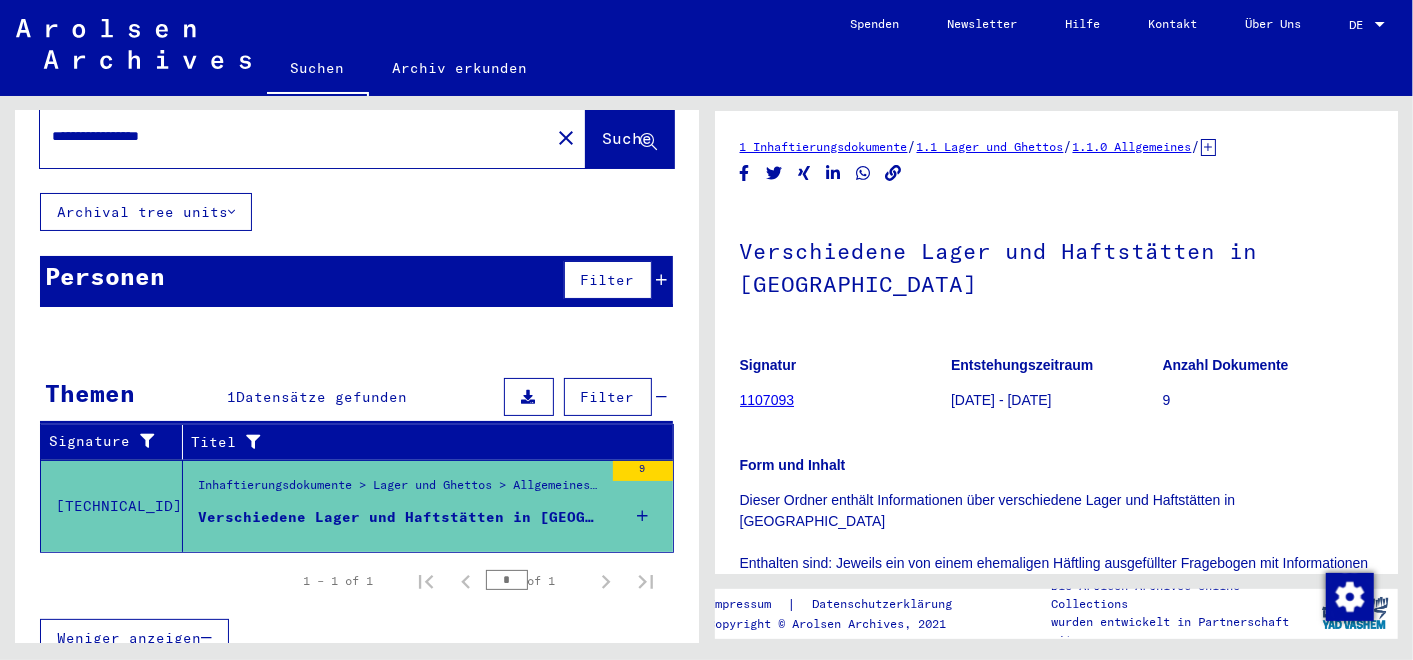 click on "Verschiedene Lager und Haftstätten in [GEOGRAPHIC_DATA]" at bounding box center (400, 517) 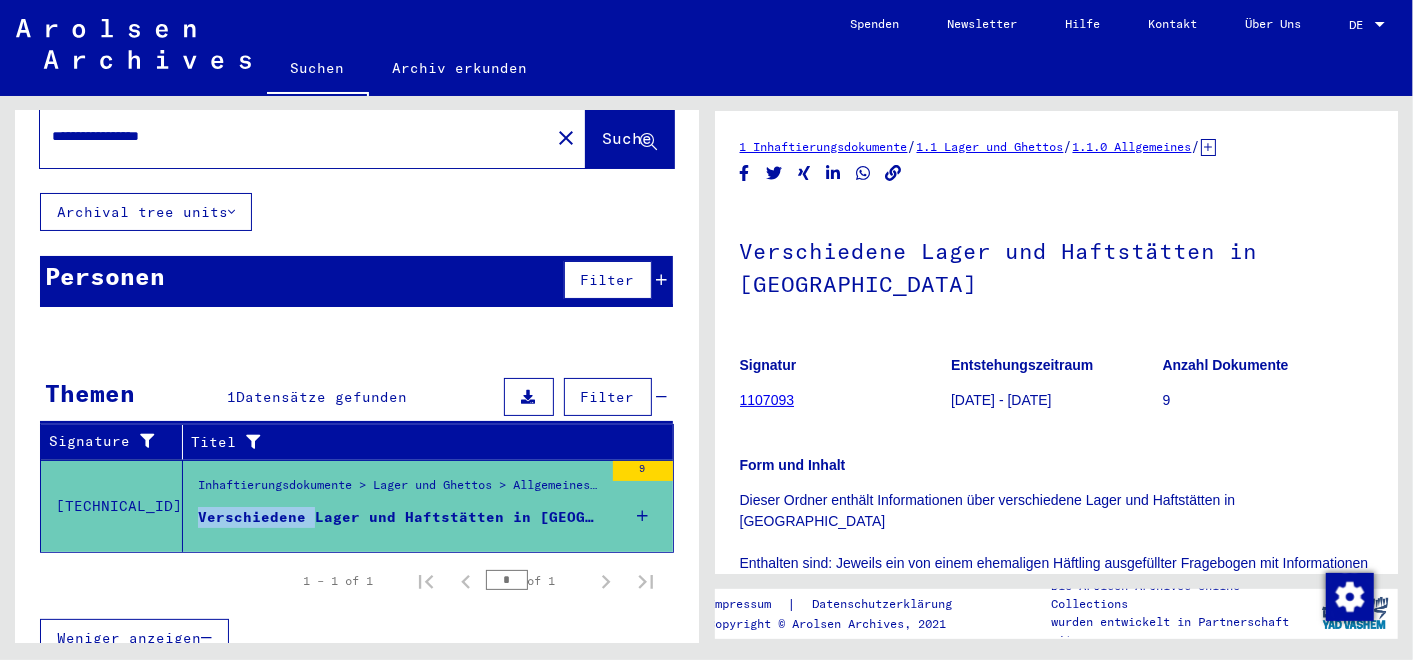 click on "Verschiedene Lager und Haftstätten in [GEOGRAPHIC_DATA]" at bounding box center [400, 517] 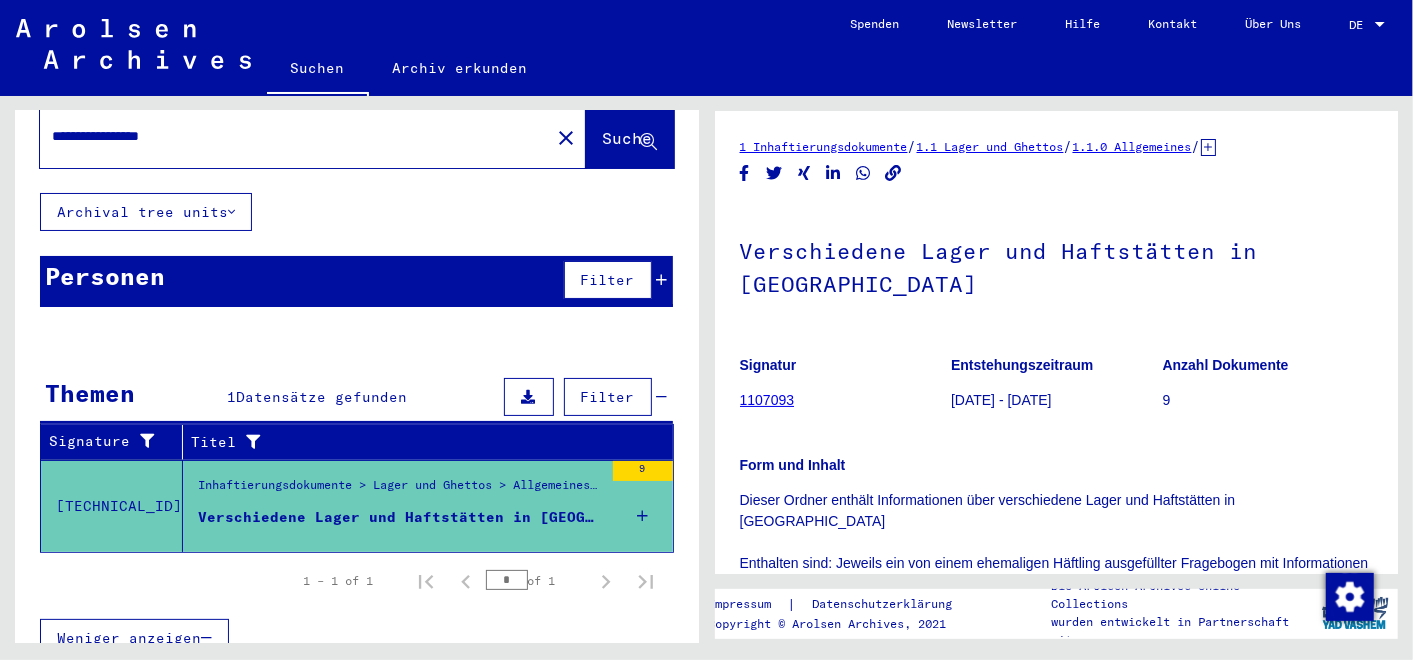 click on "9" at bounding box center (643, 471) 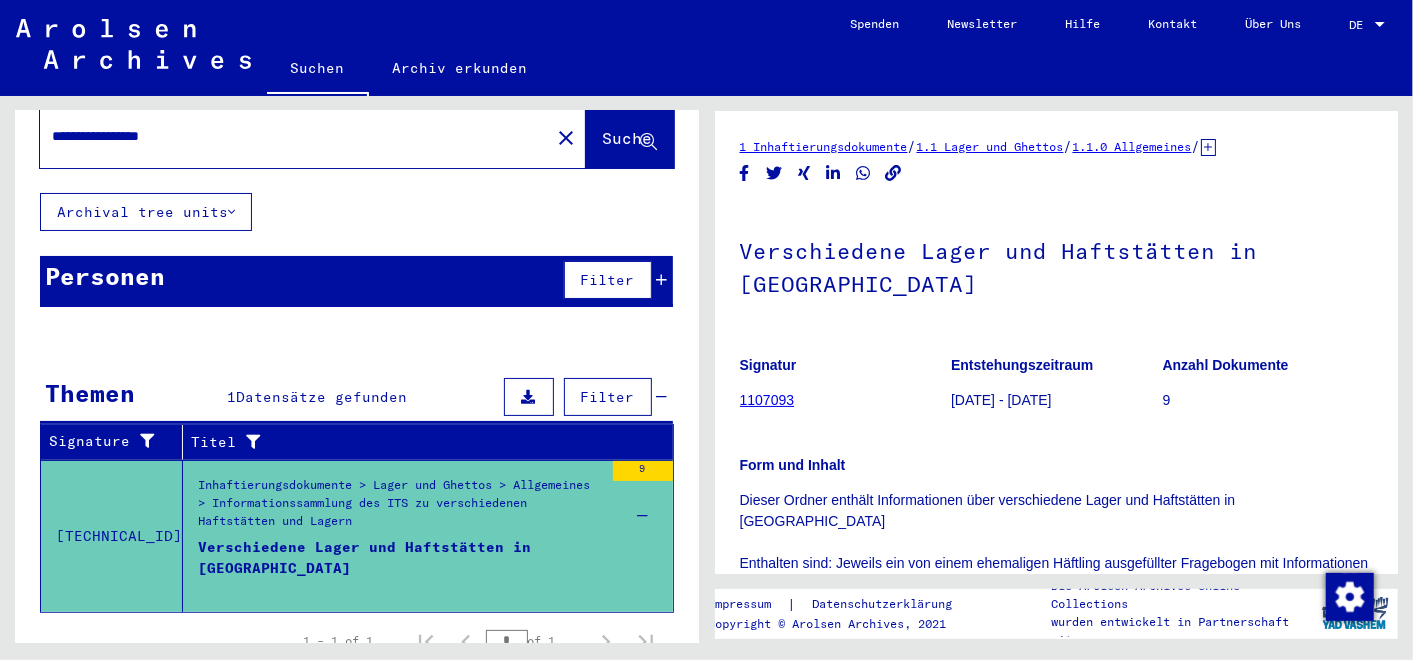 scroll, scrollTop: 63, scrollLeft: 0, axis: vertical 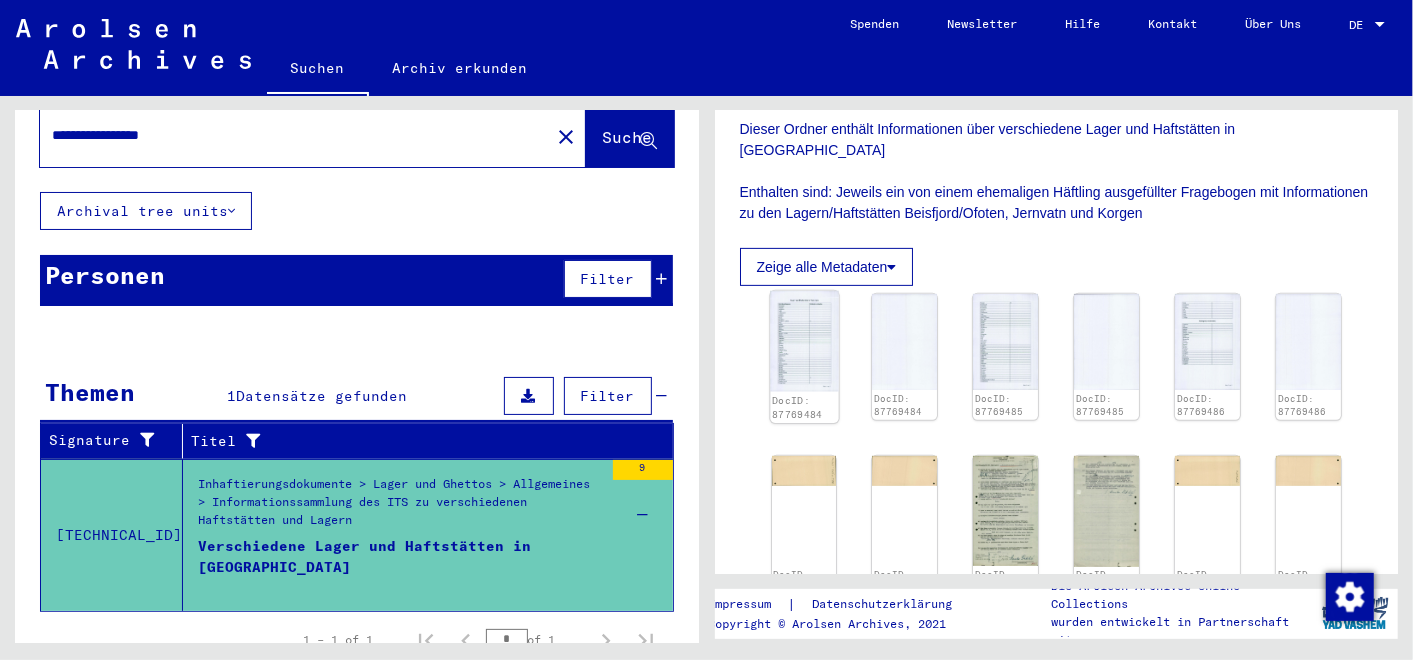 click 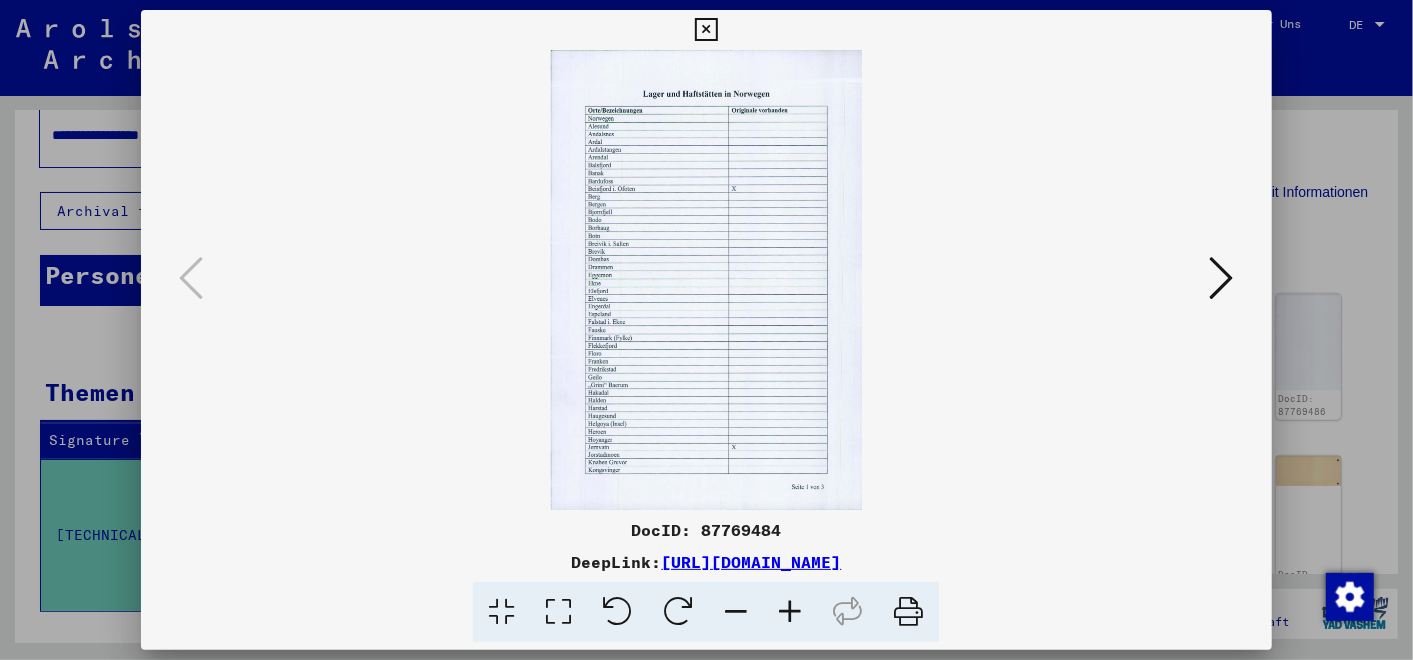 click at bounding box center (790, 612) 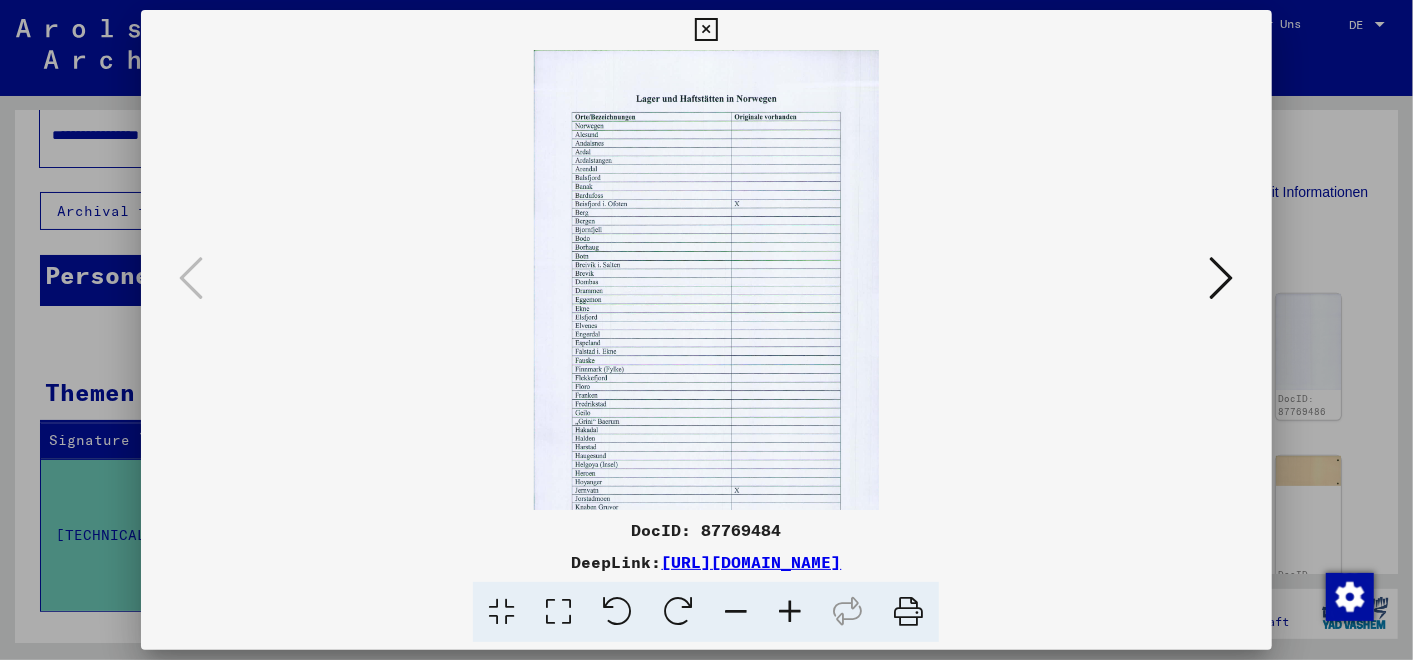 click at bounding box center (790, 612) 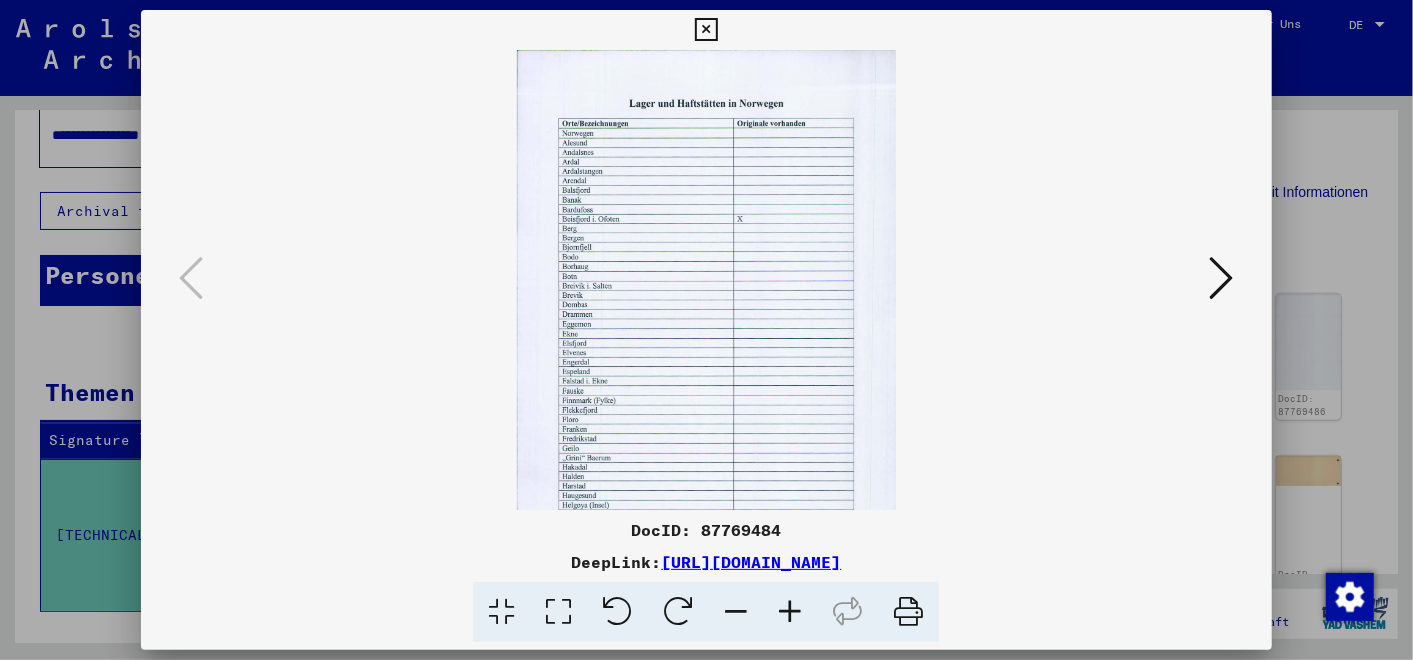 click at bounding box center (790, 612) 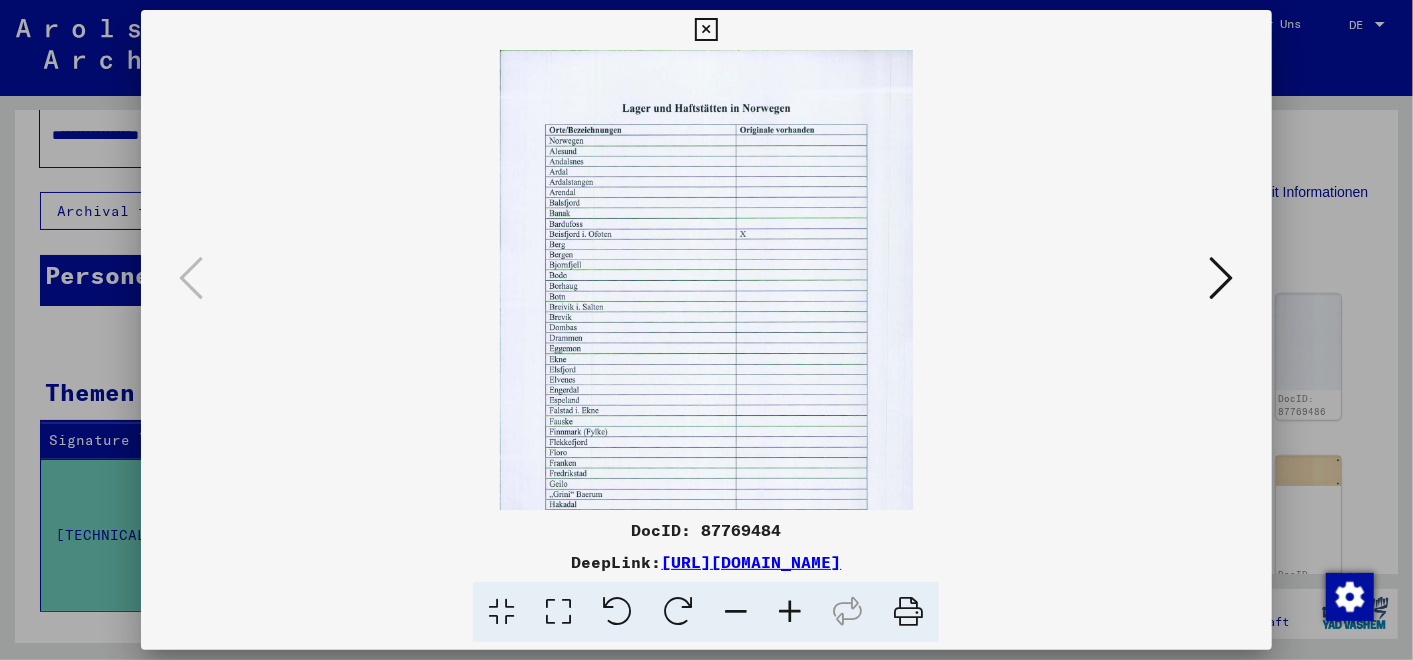click at bounding box center [790, 612] 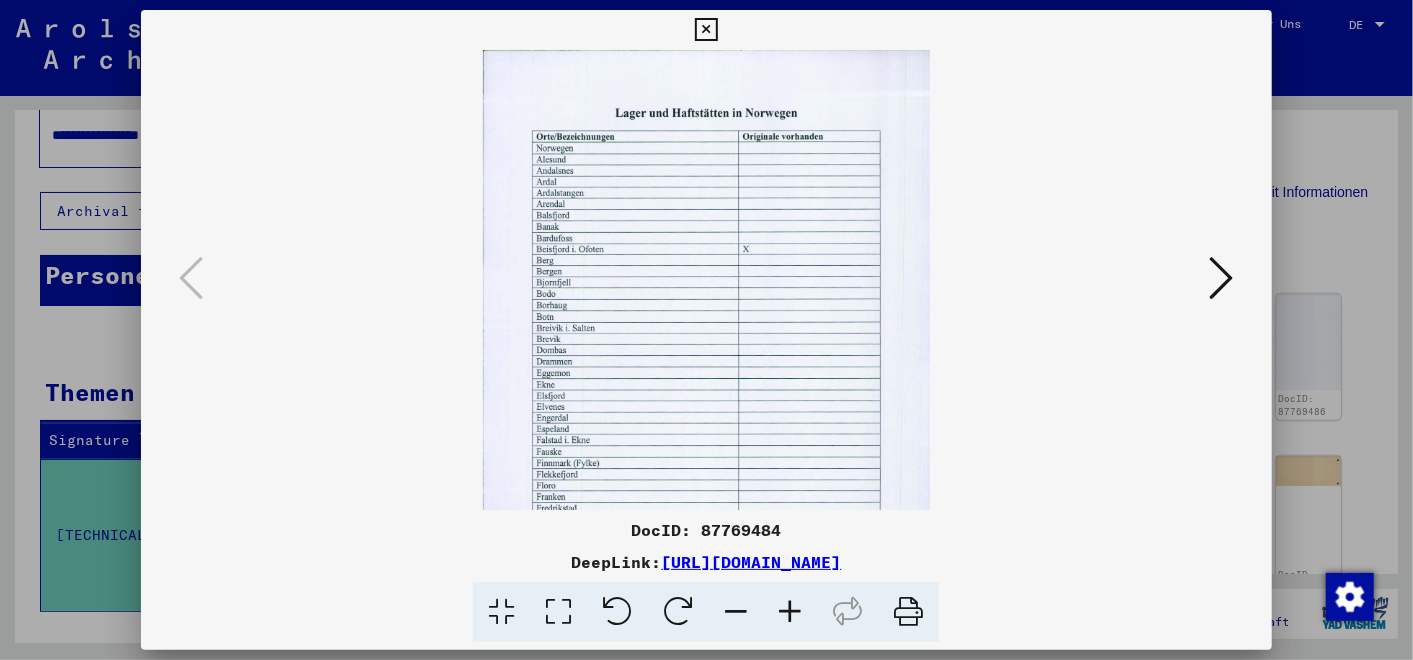 click at bounding box center [790, 612] 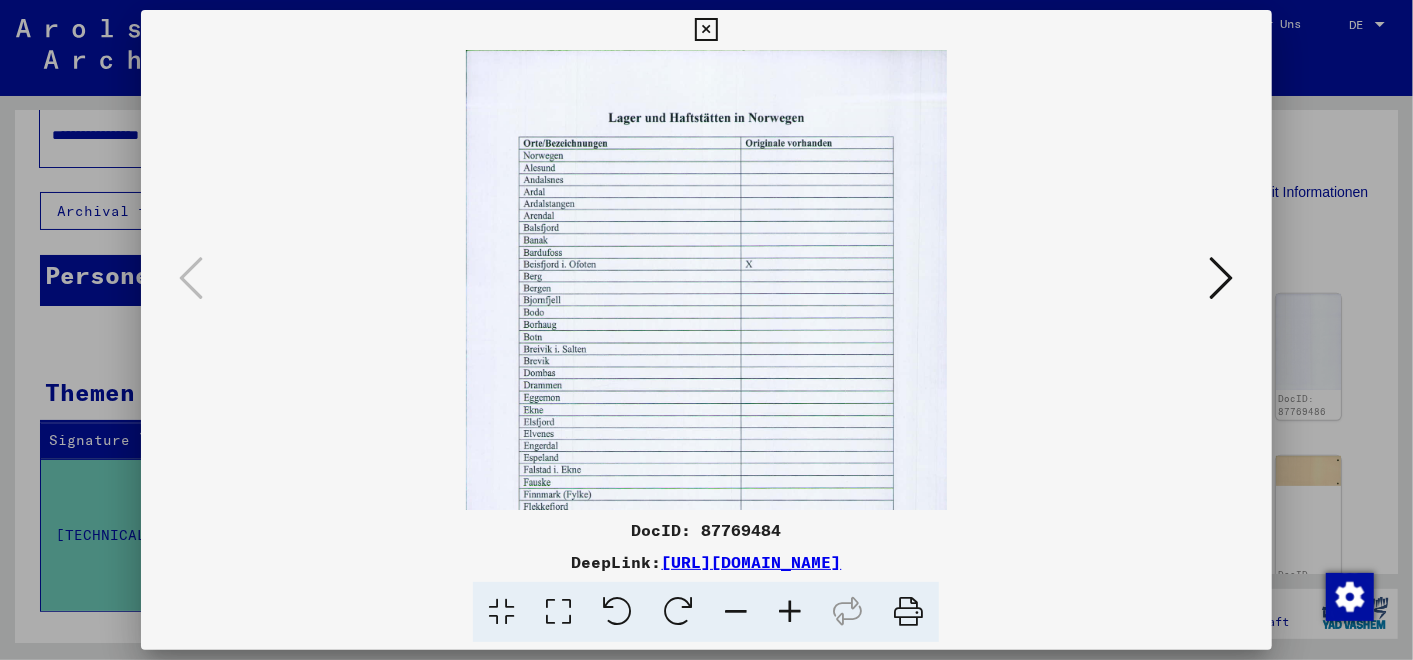 click at bounding box center (790, 612) 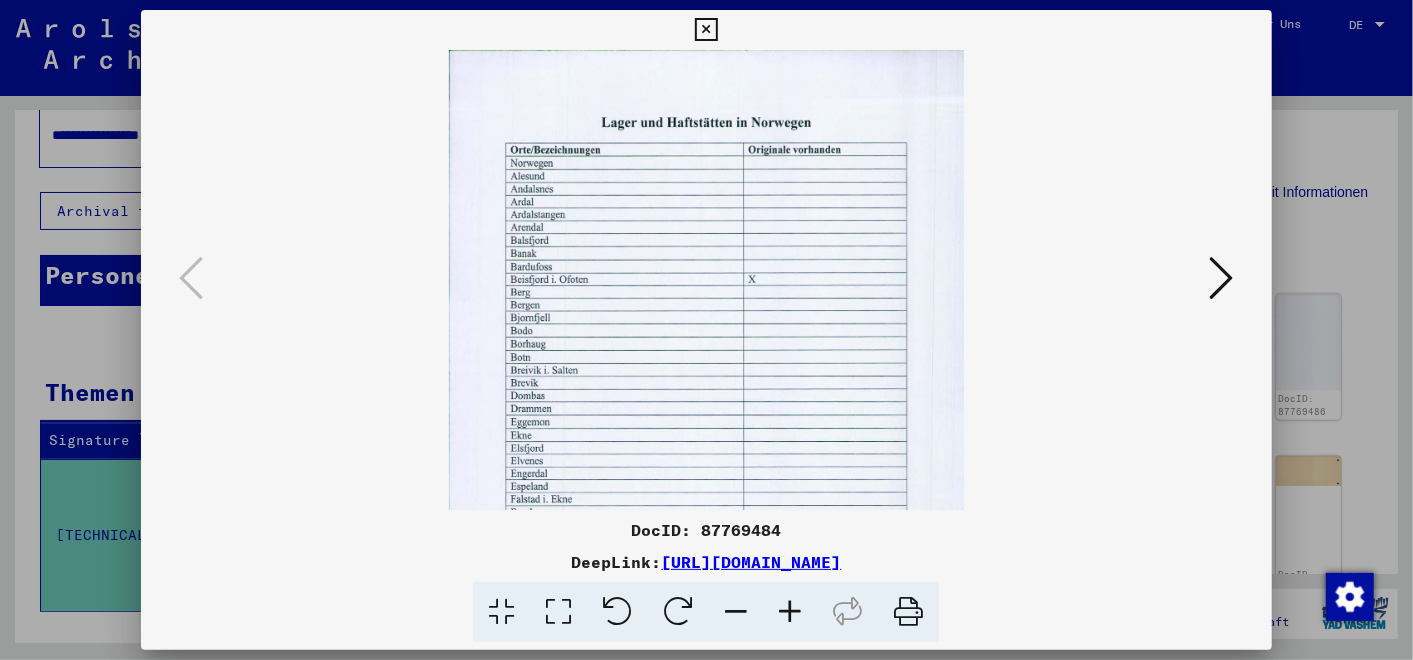 click at bounding box center (790, 612) 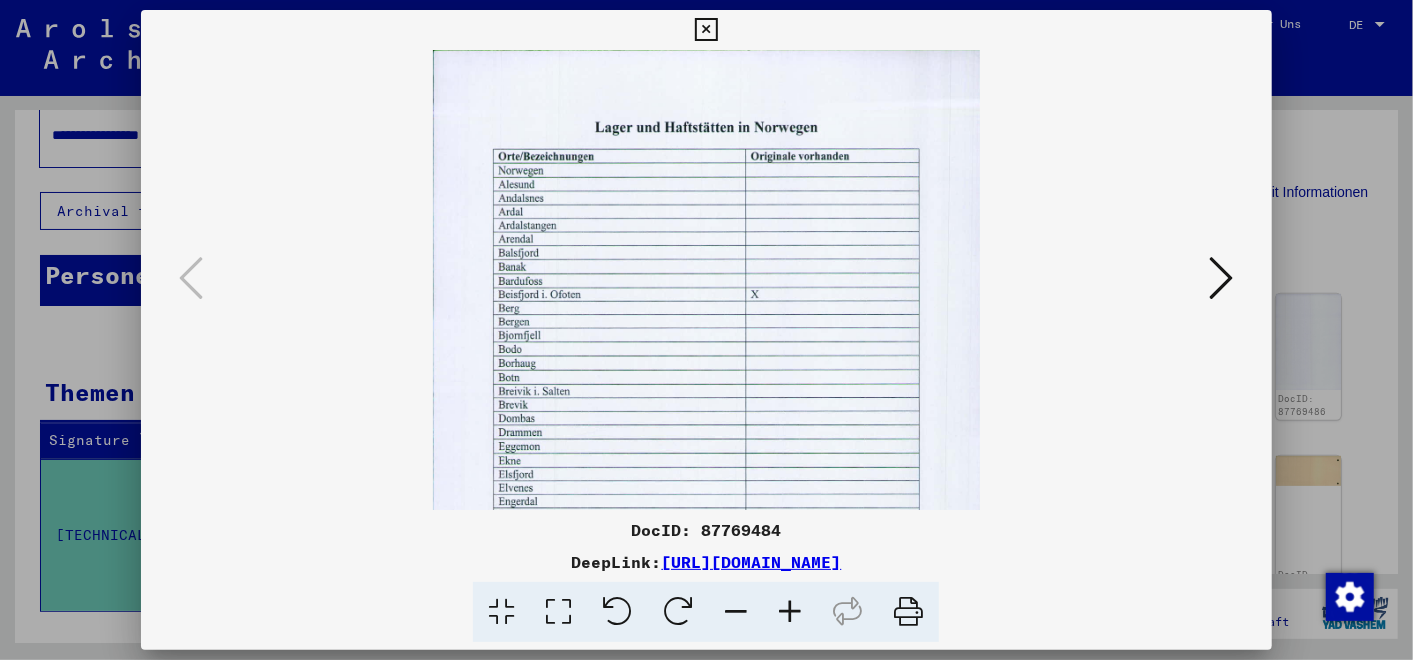 click at bounding box center [790, 612] 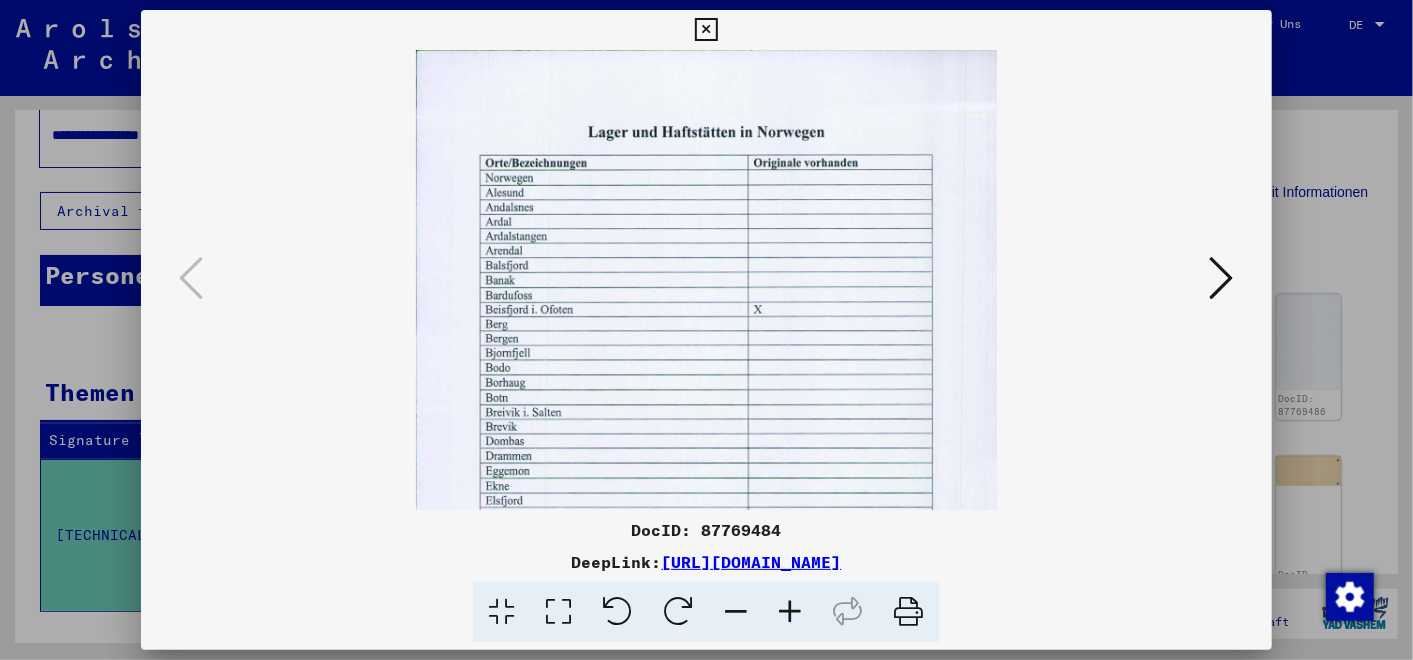 click at bounding box center [790, 612] 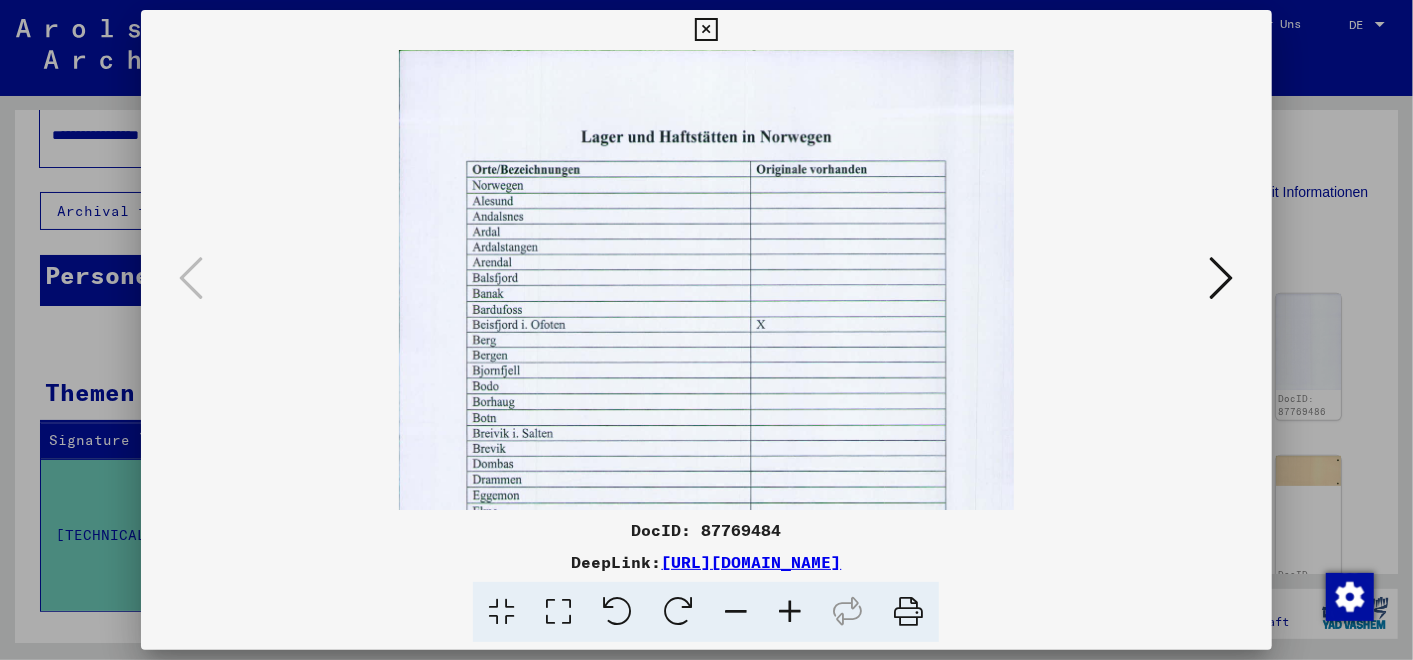 click at bounding box center [790, 612] 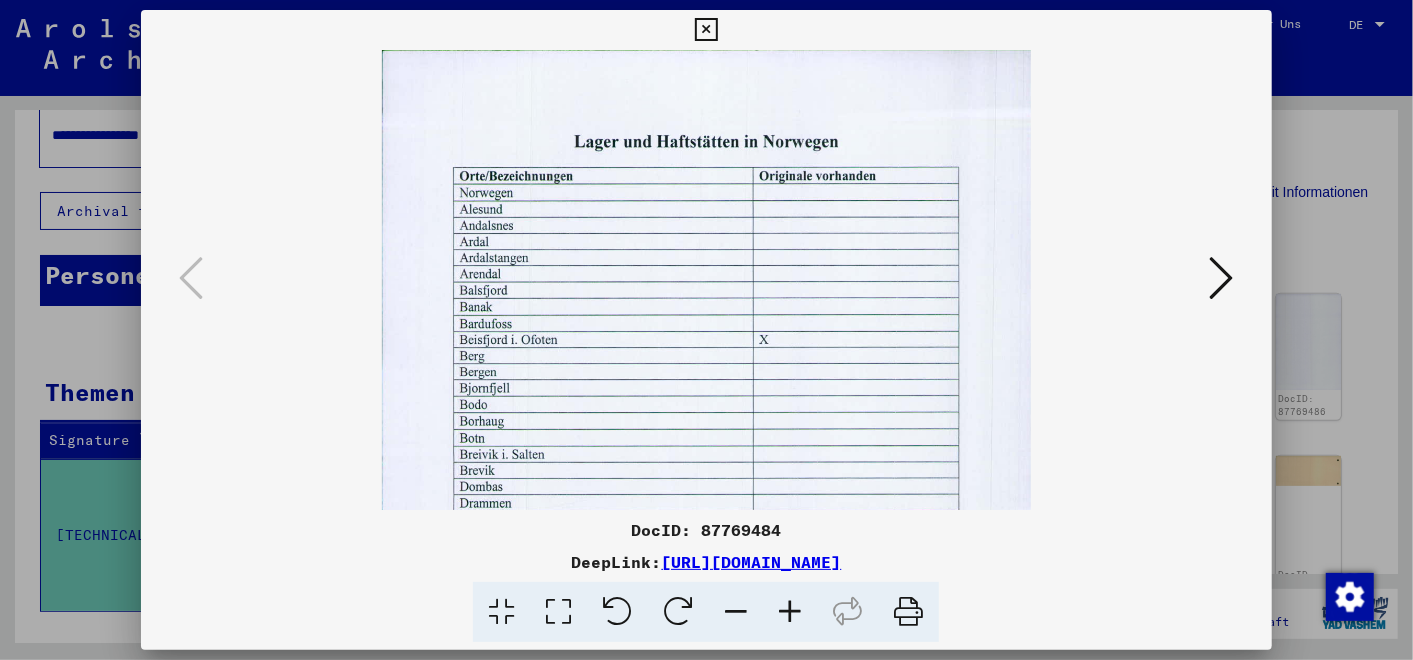 click at bounding box center [790, 612] 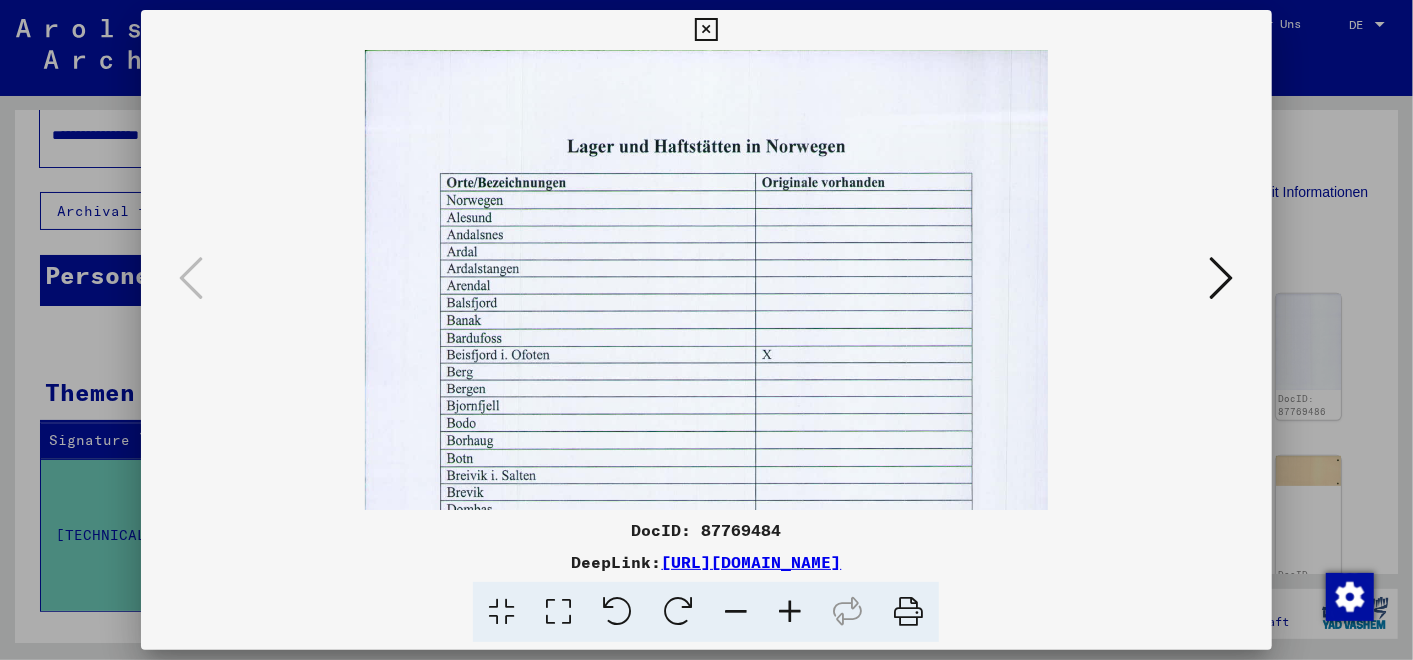 click at bounding box center (790, 612) 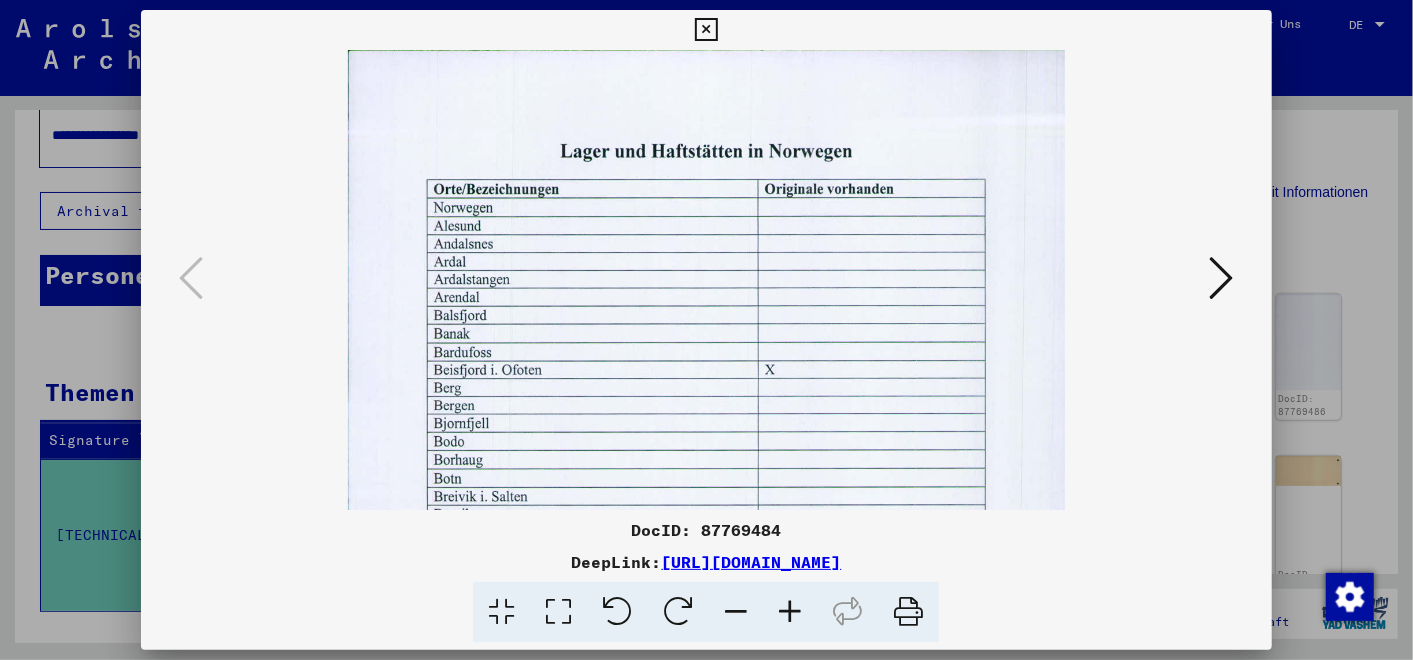click at bounding box center [790, 612] 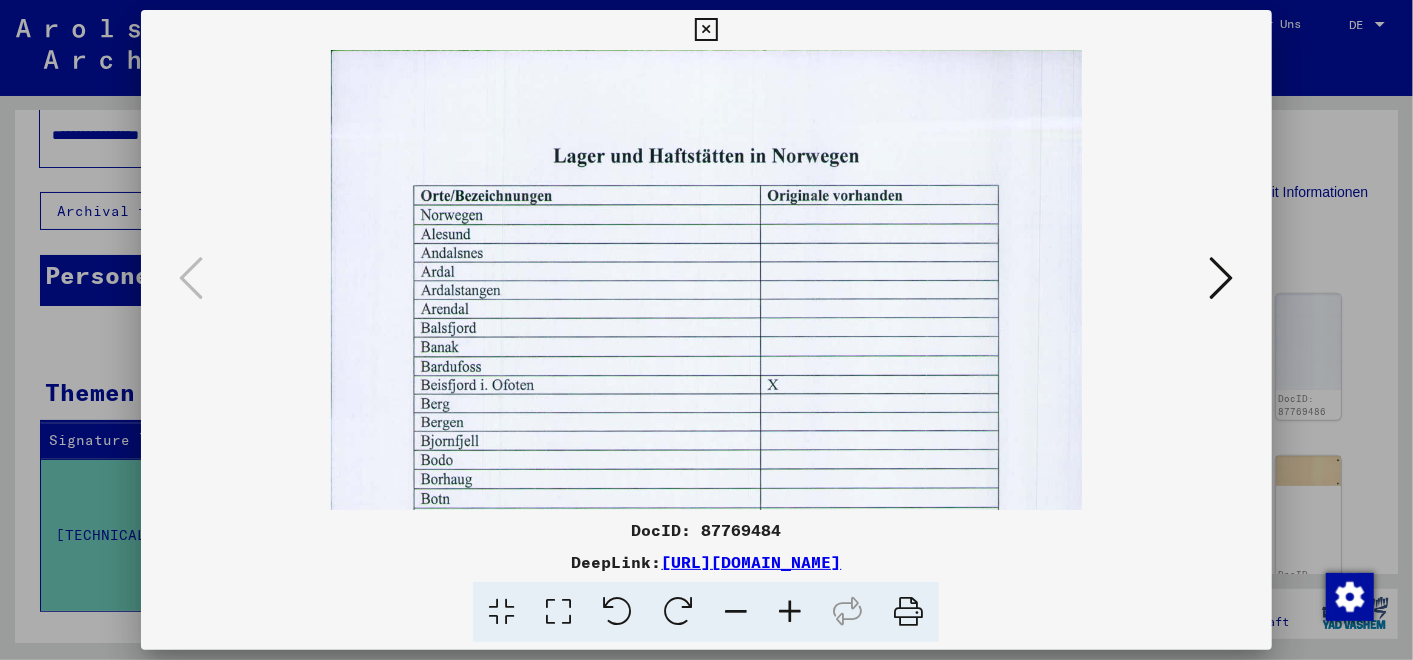 click at bounding box center (790, 612) 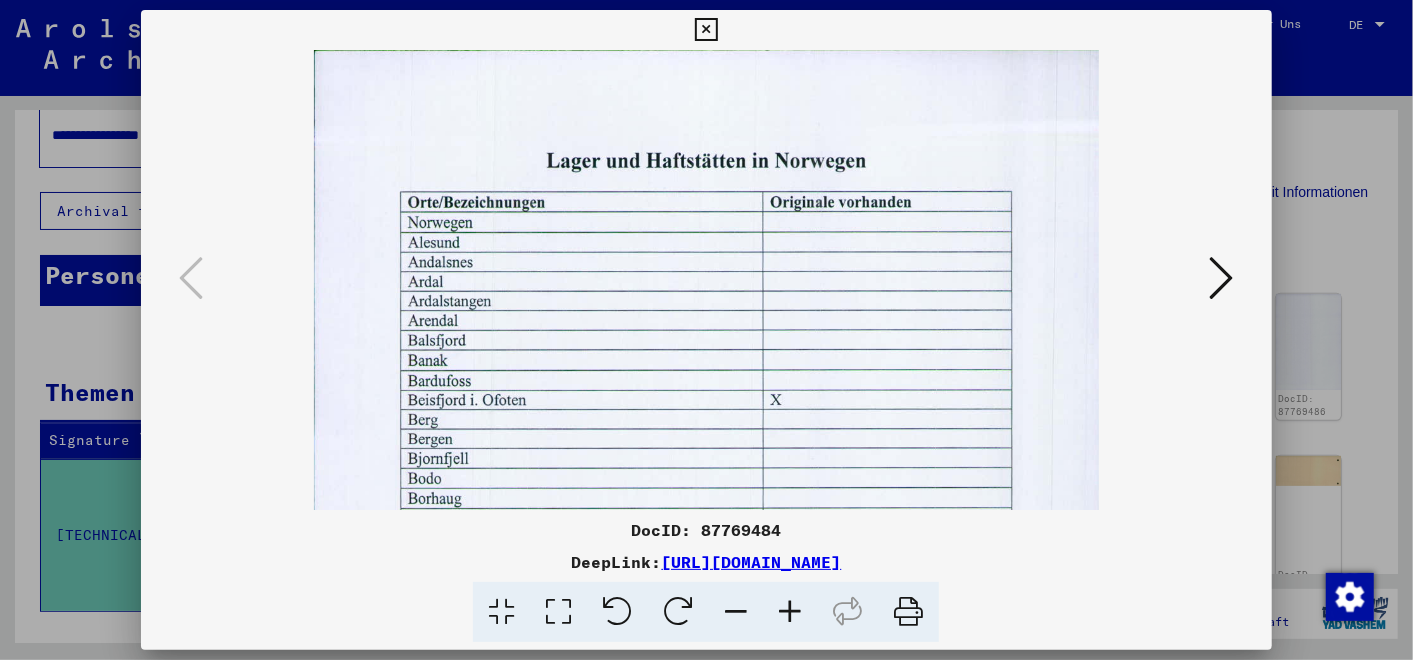 click at bounding box center [790, 612] 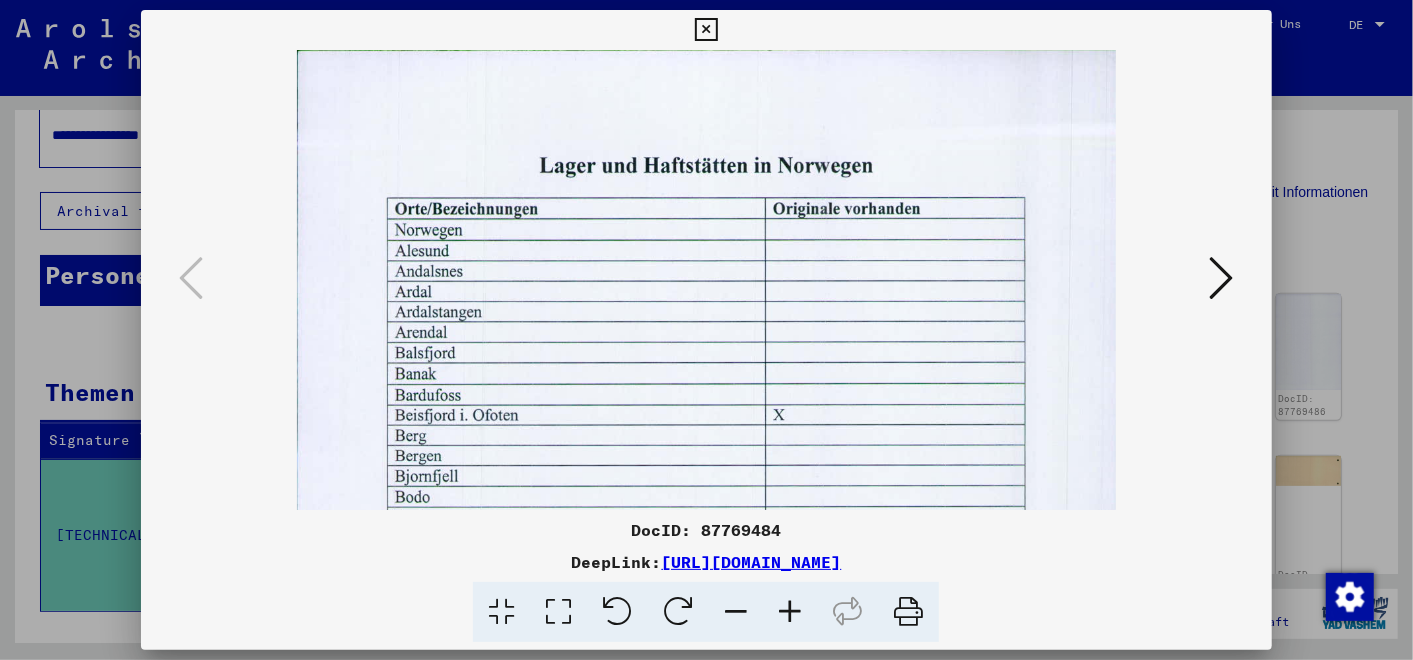 click at bounding box center (1222, 278) 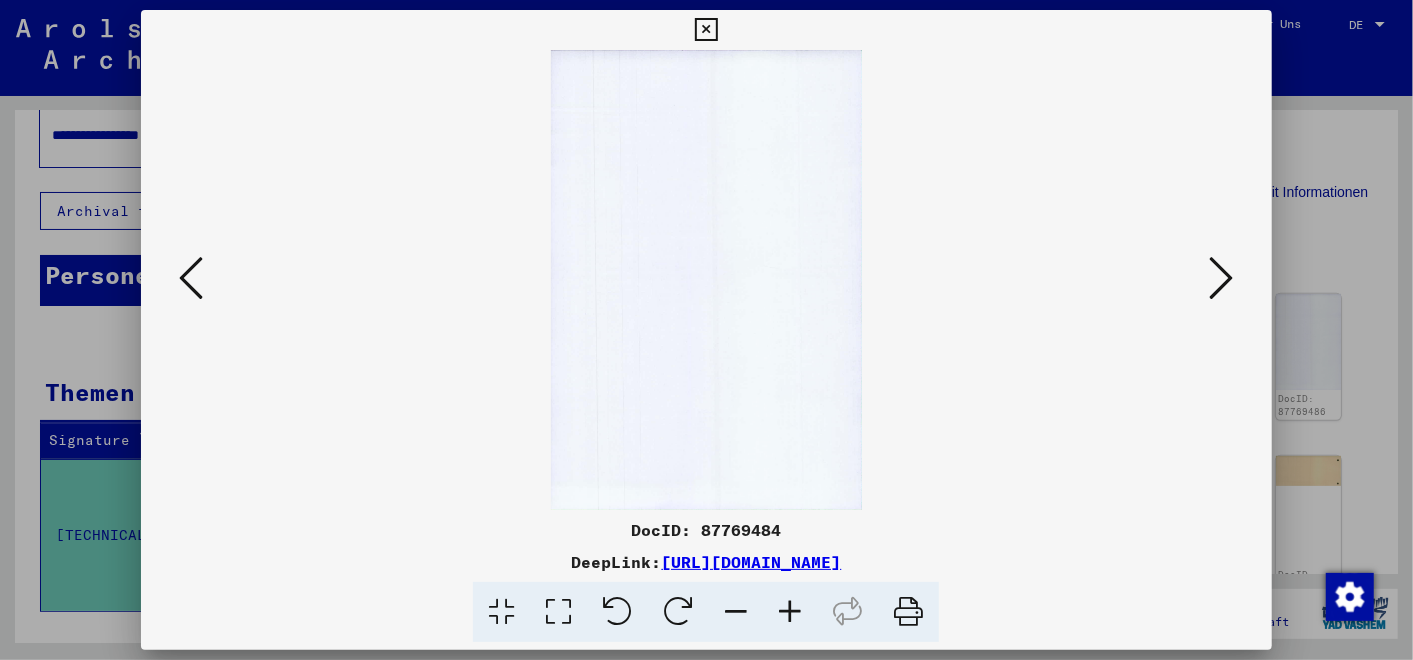click at bounding box center [1222, 278] 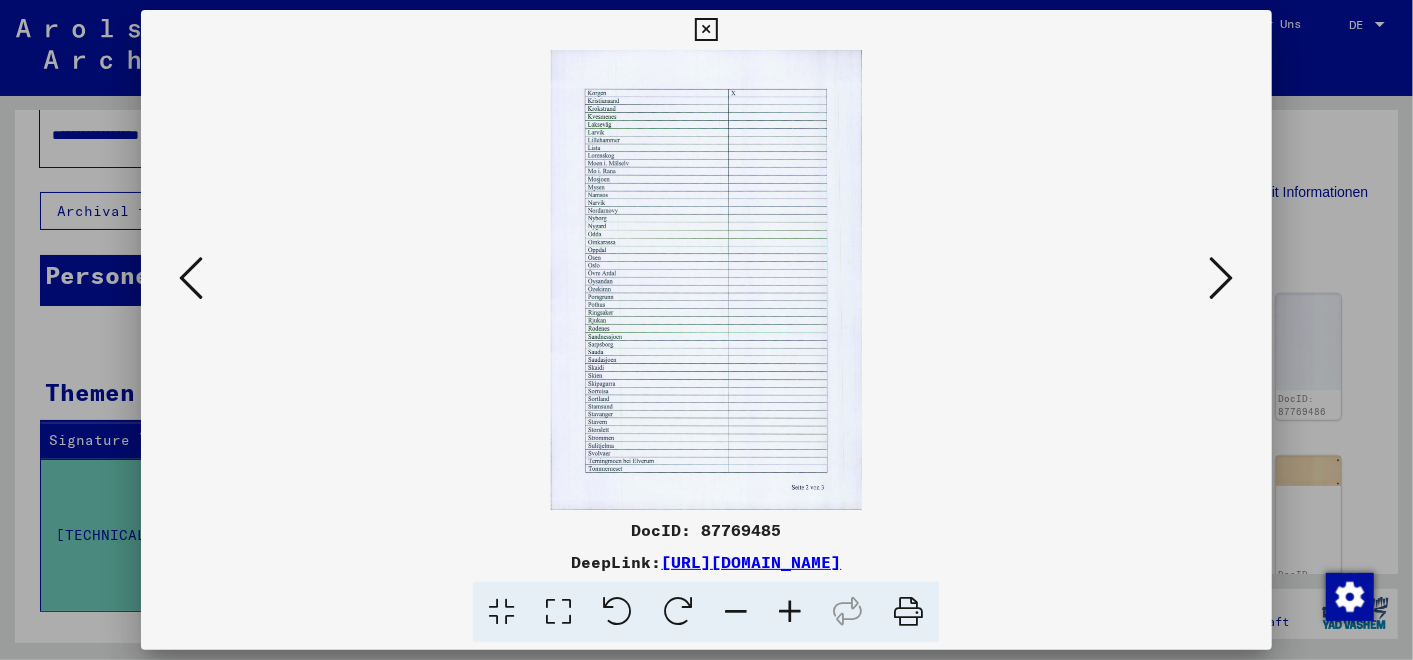 click at bounding box center (1222, 278) 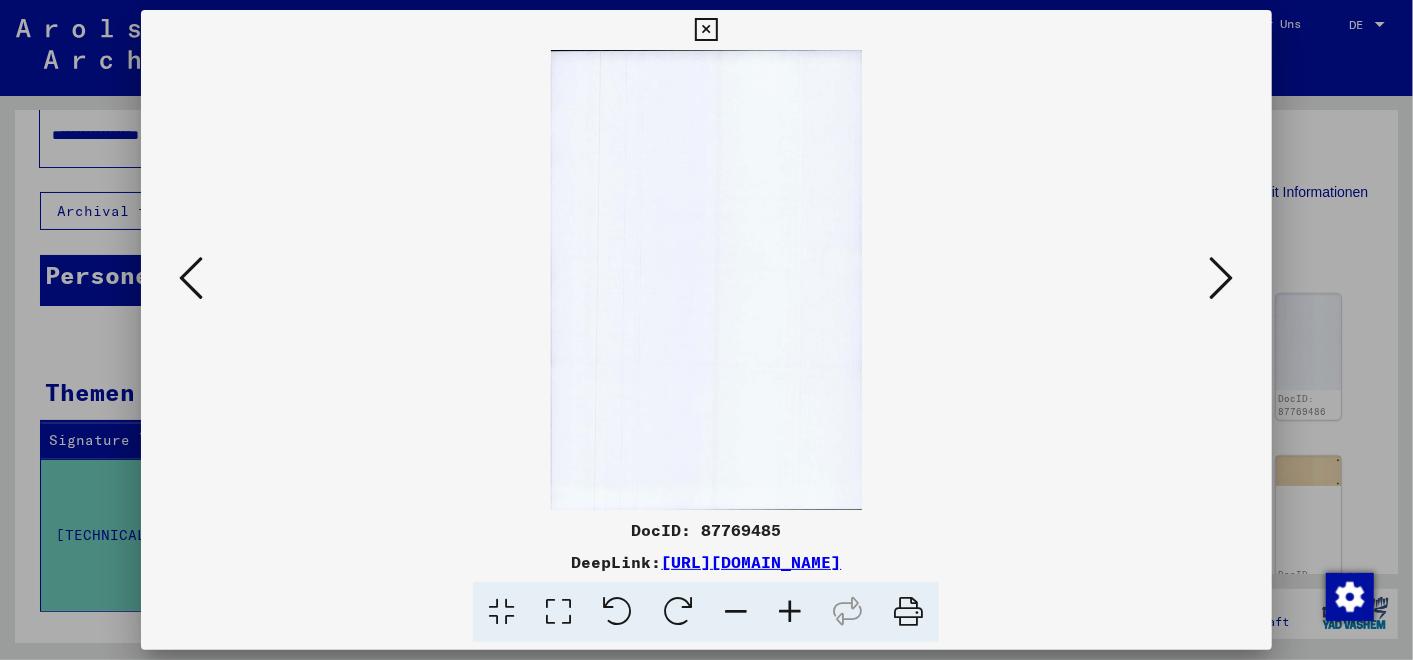 click at bounding box center (1222, 278) 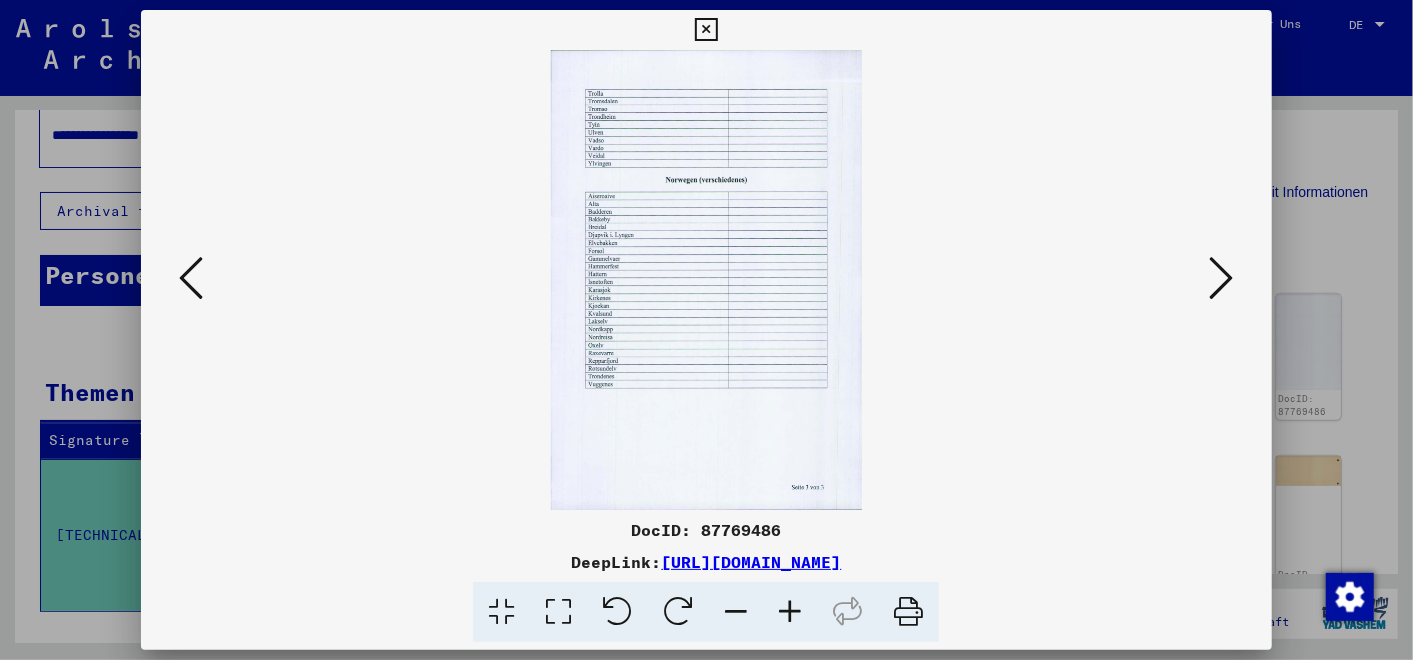 click at bounding box center [1222, 278] 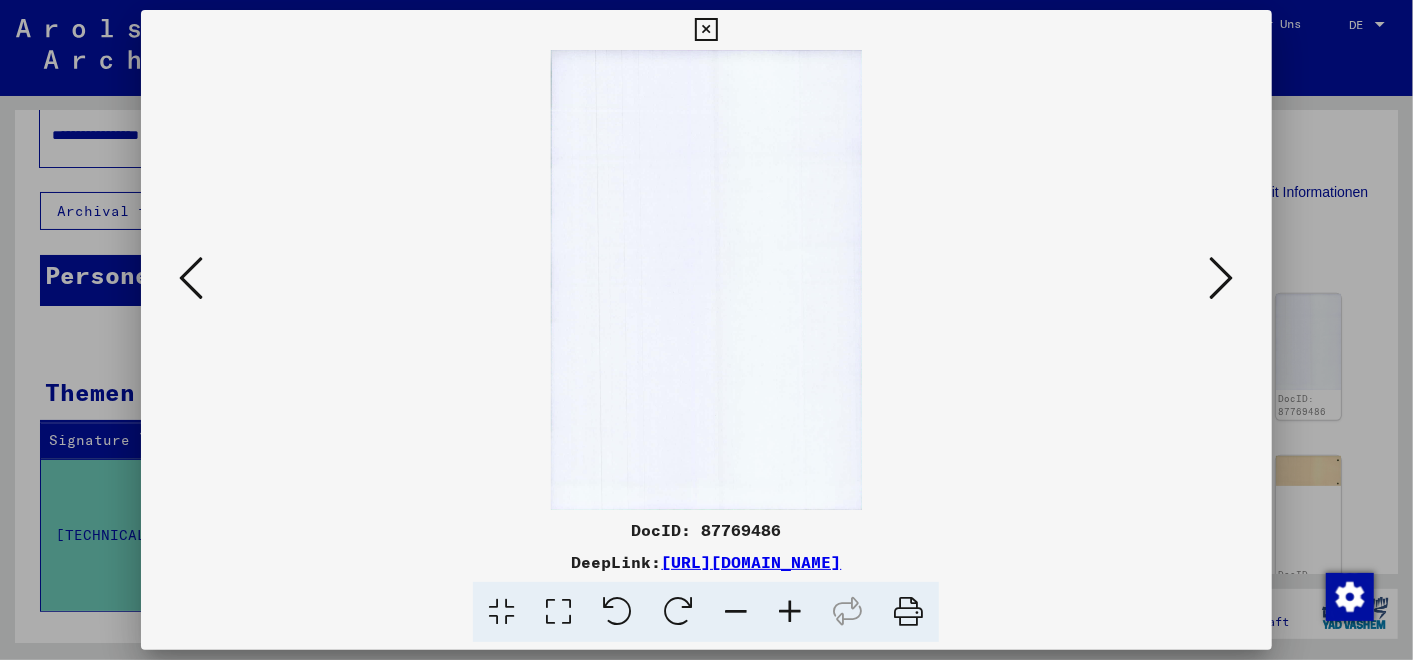 click at bounding box center (1222, 278) 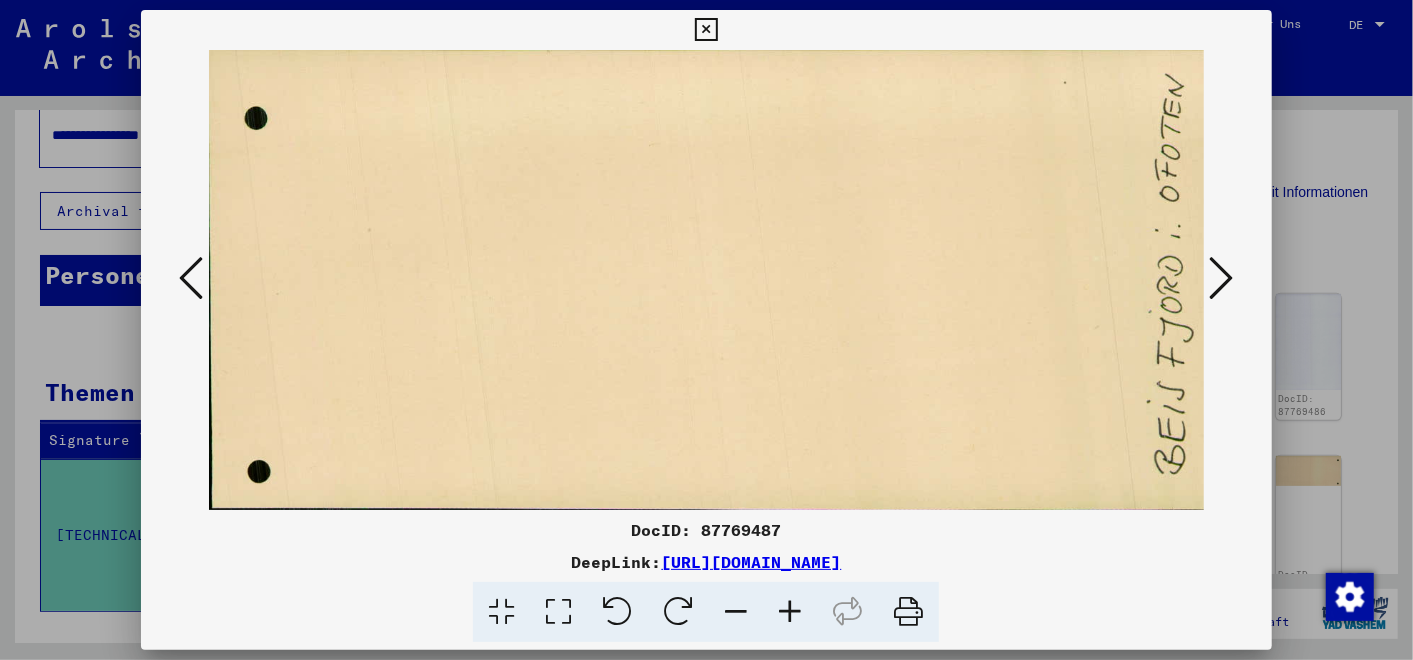 click at bounding box center [1222, 278] 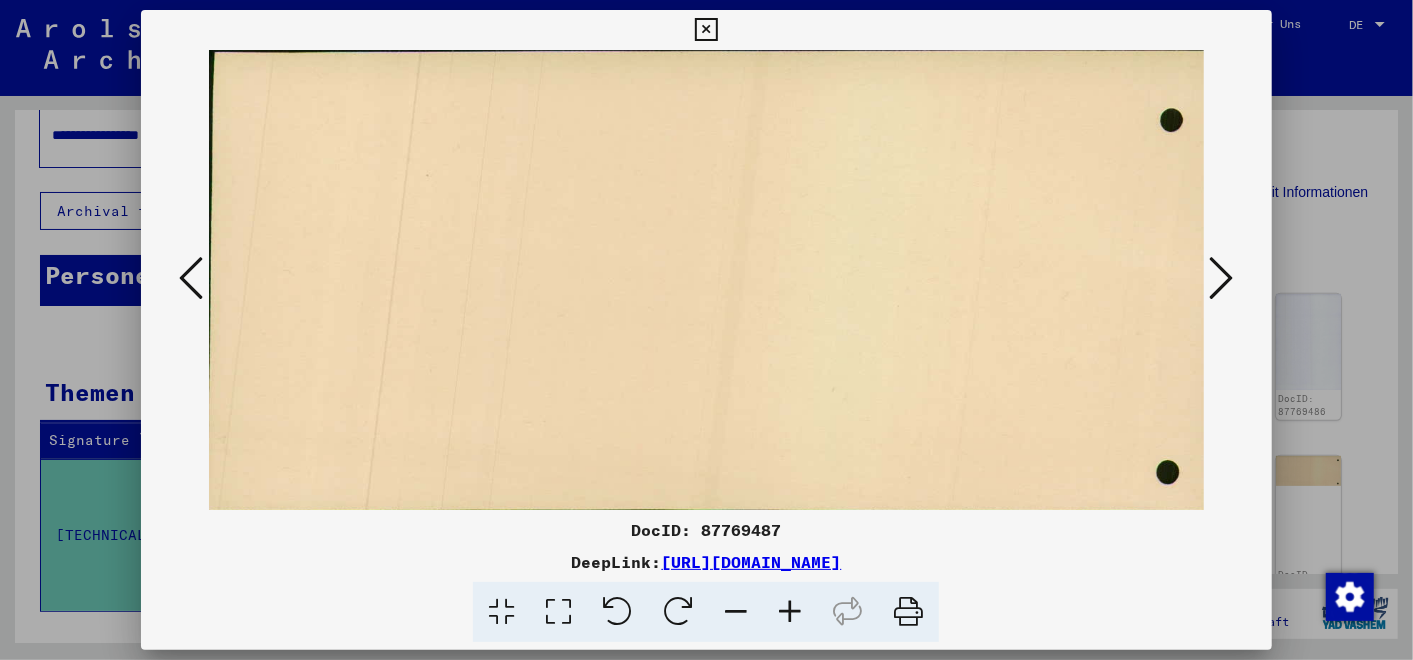 click at bounding box center (1222, 278) 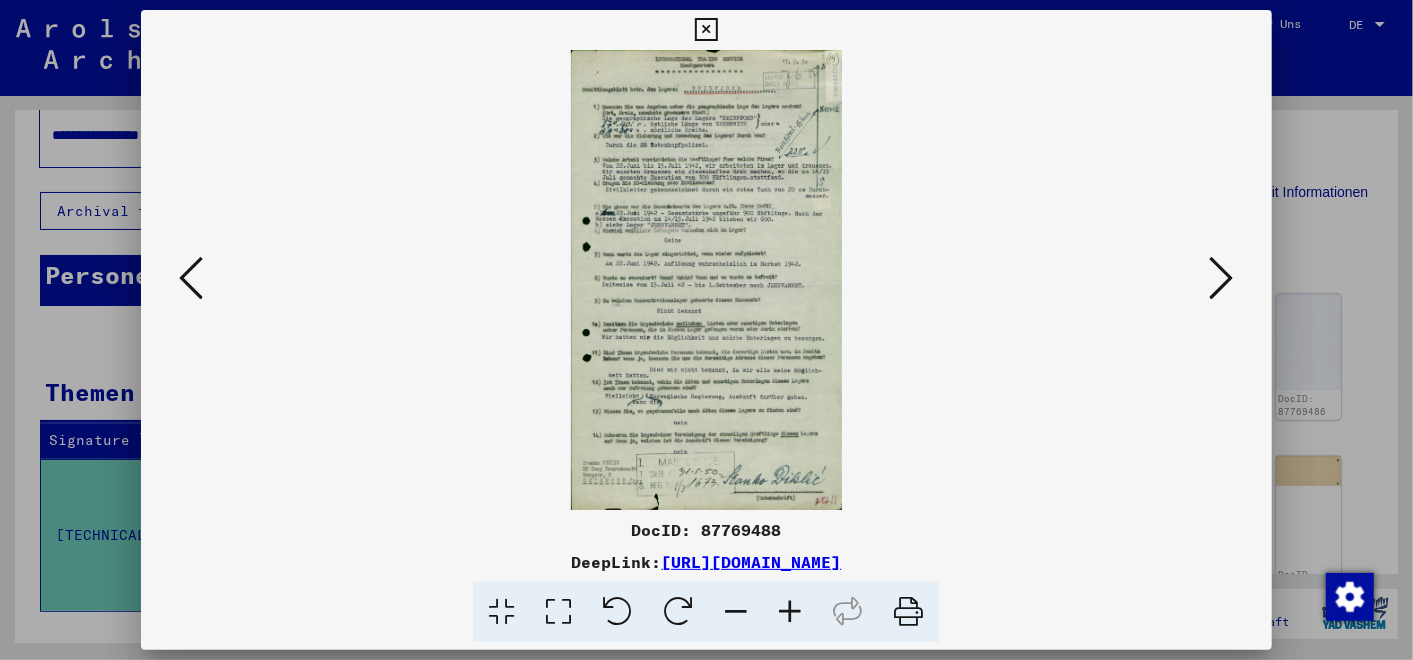 click at bounding box center (1222, 278) 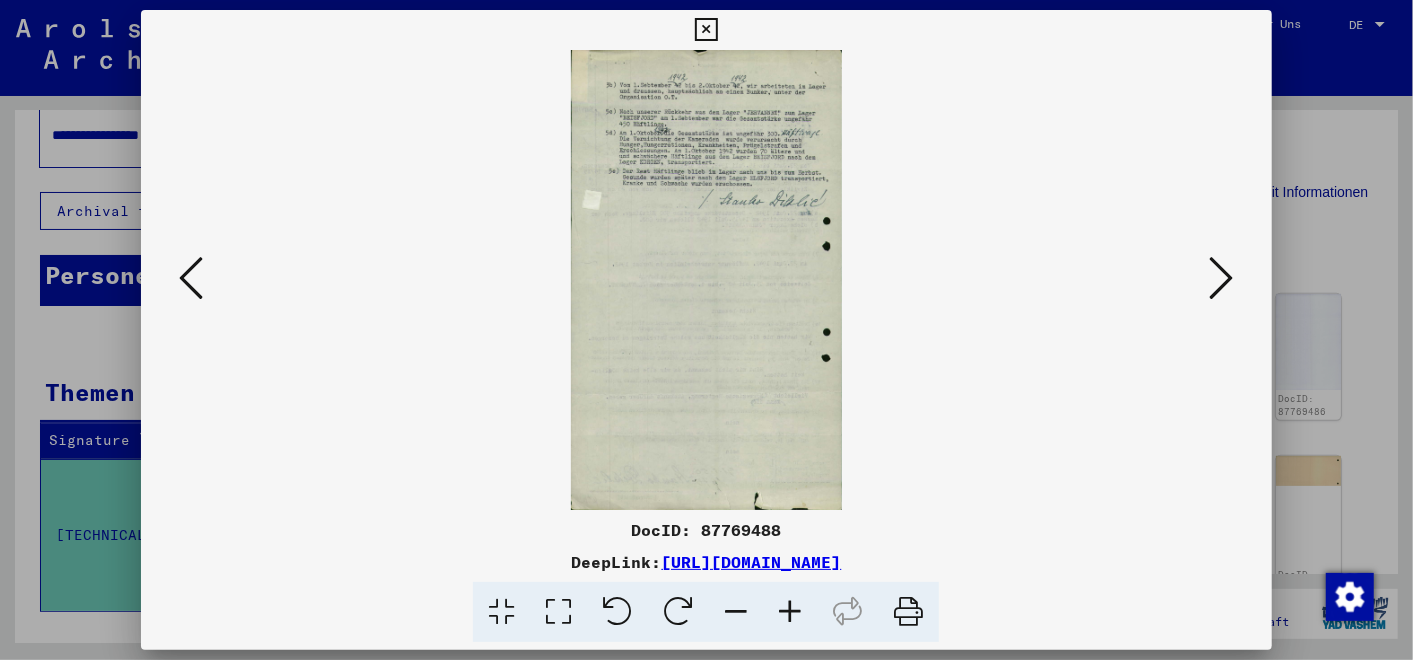 click at bounding box center [1222, 278] 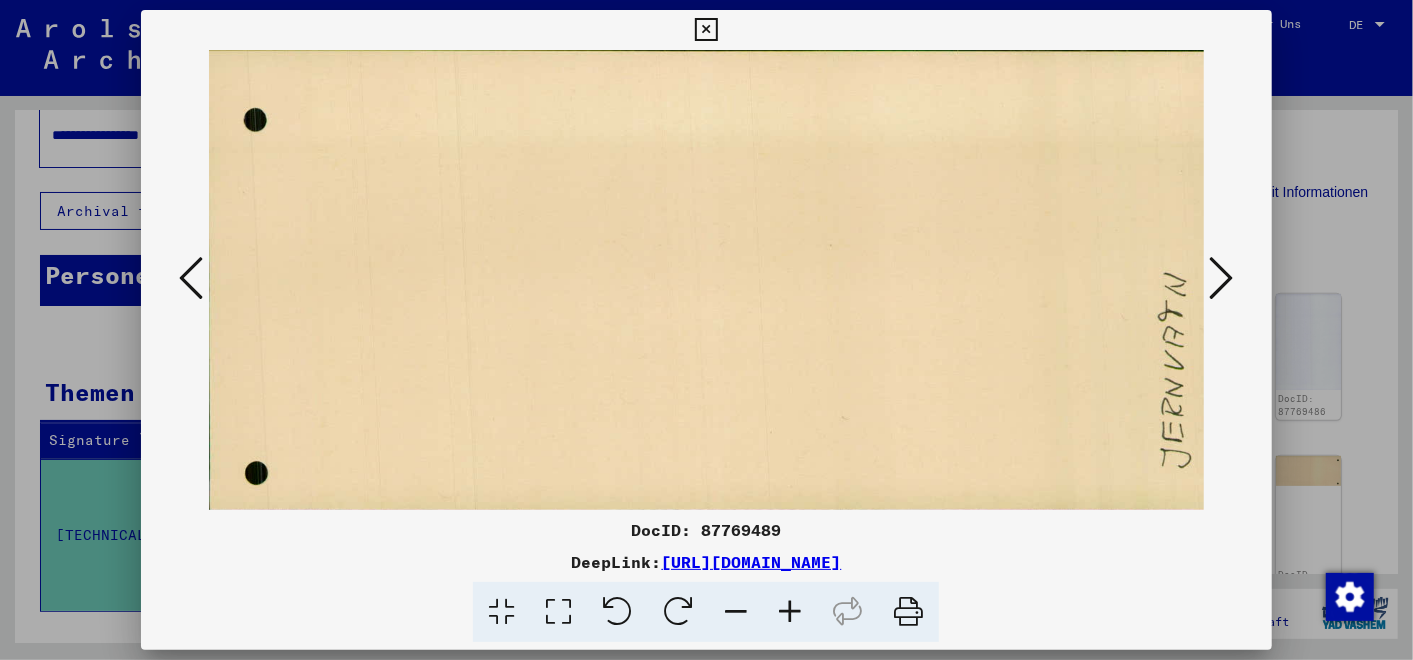 click at bounding box center [1222, 278] 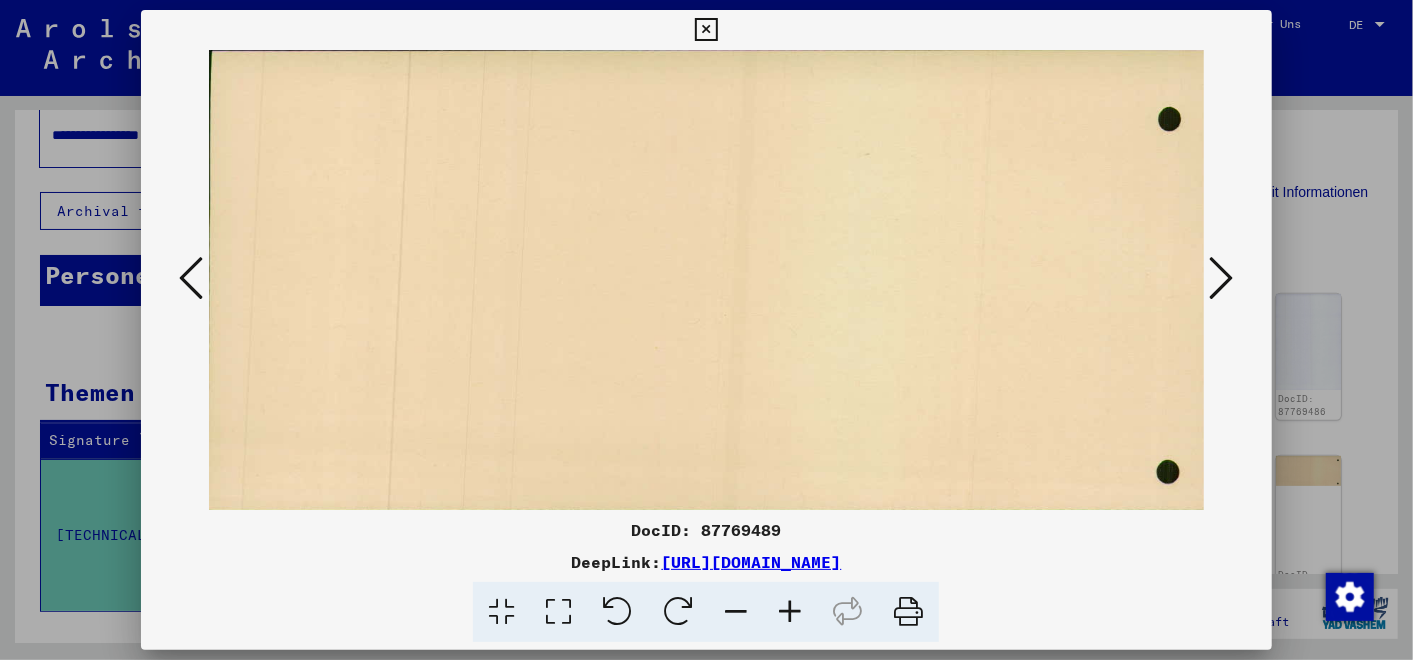 click at bounding box center (1222, 278) 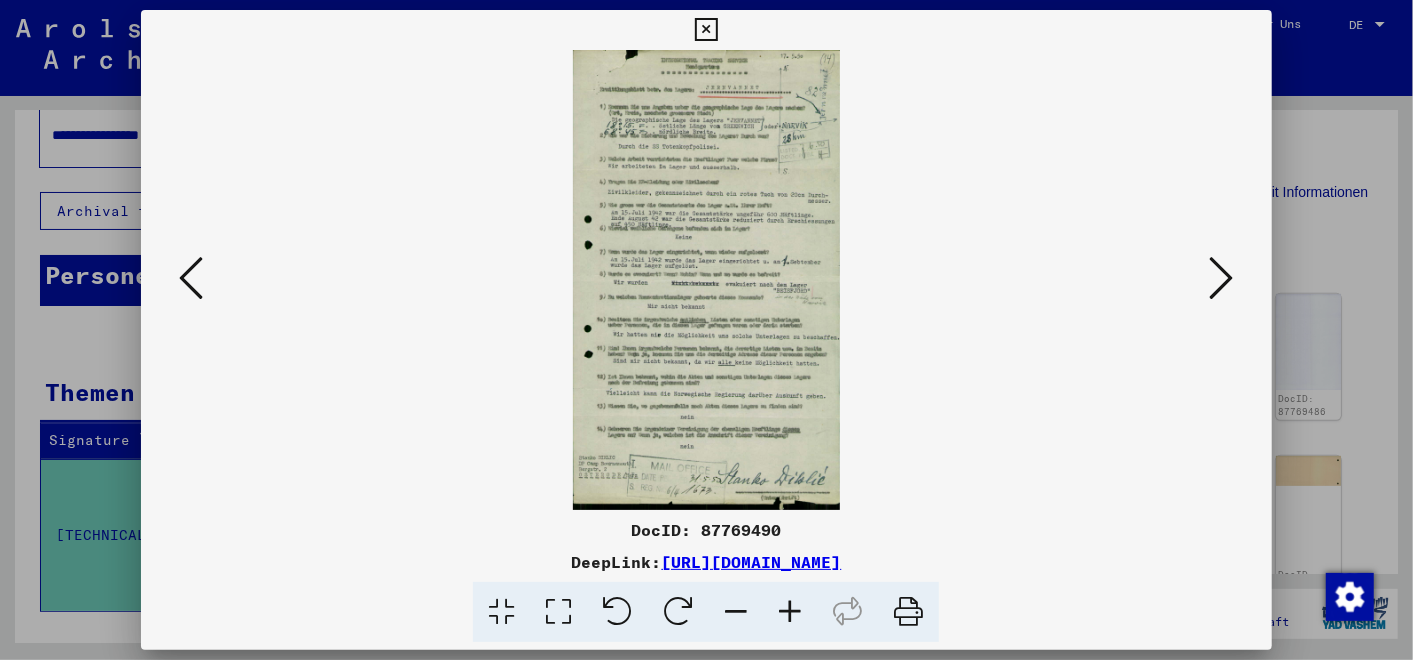 click at bounding box center (706, 30) 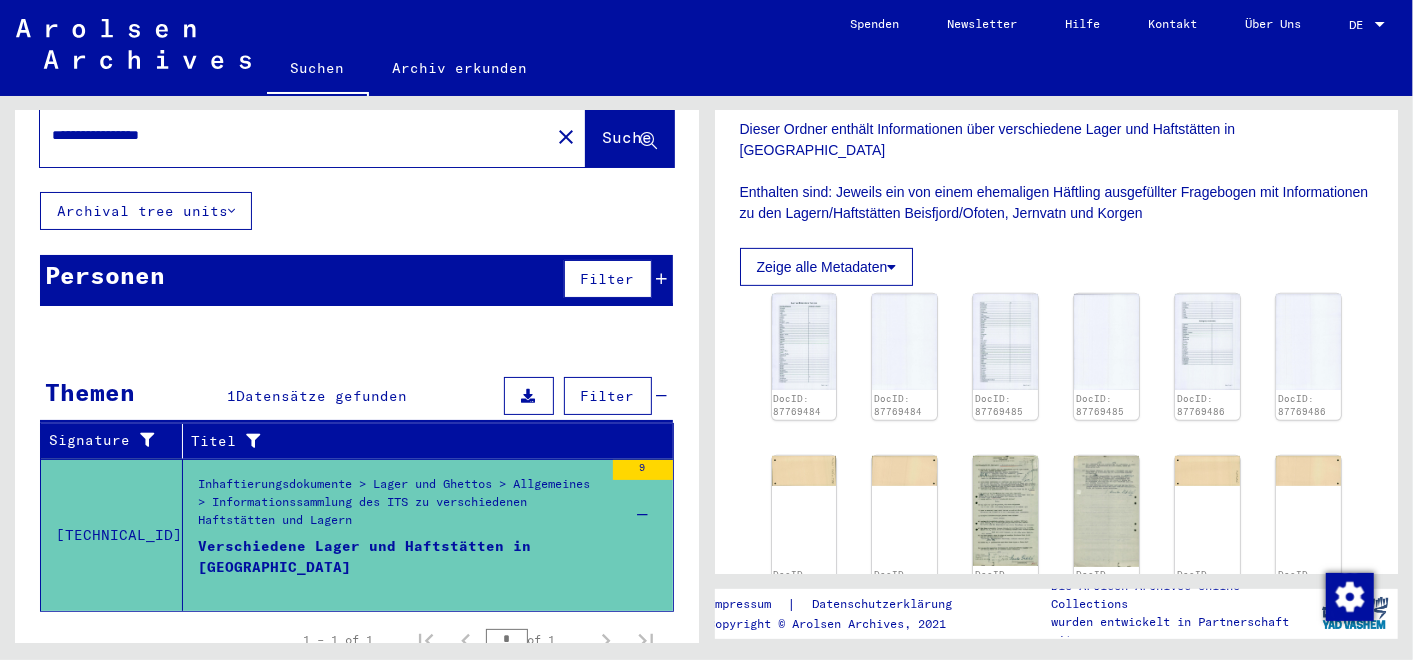 scroll, scrollTop: 330, scrollLeft: 0, axis: vertical 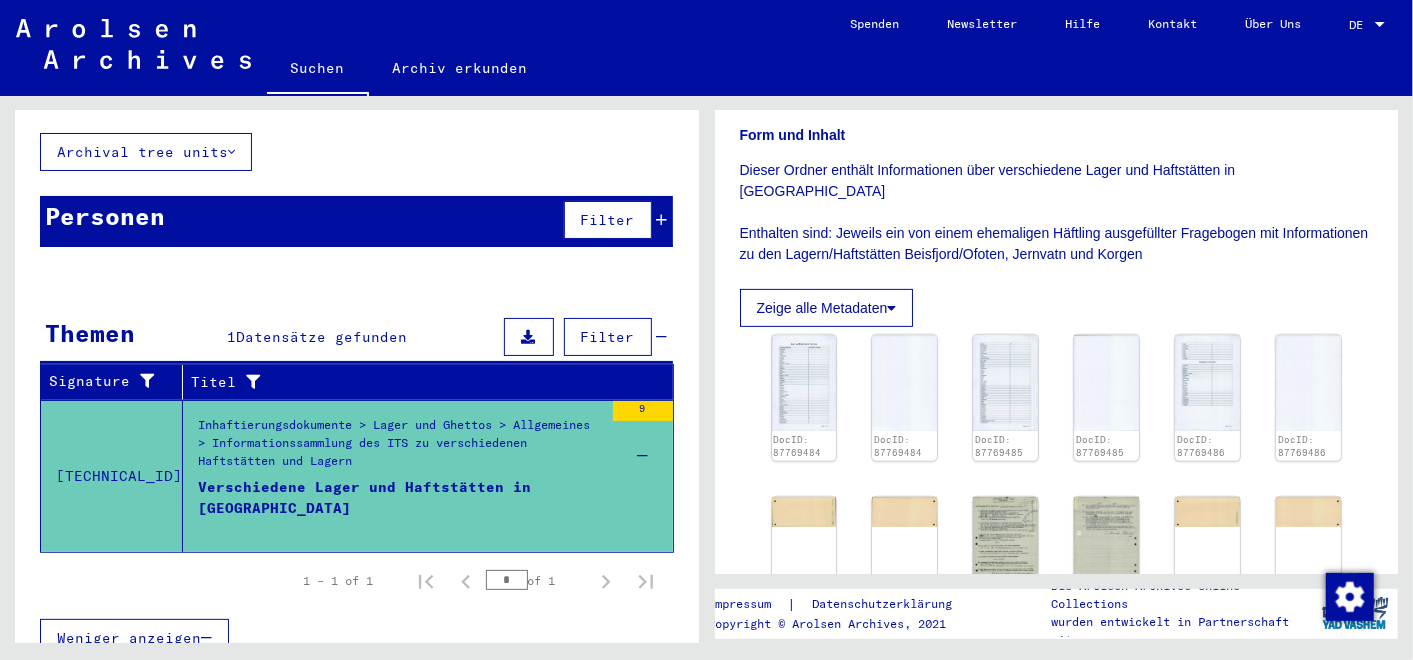 click on "Weniger anzeigen" at bounding box center (134, 638) 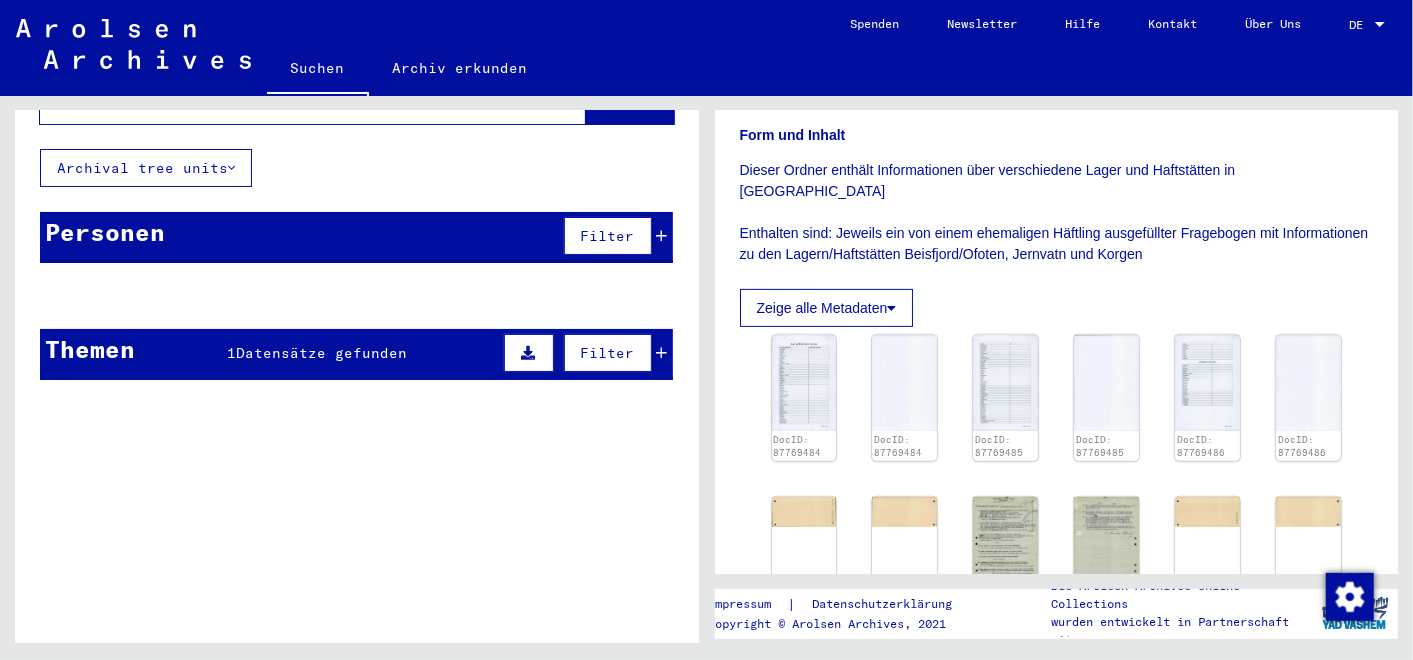 scroll, scrollTop: 0, scrollLeft: 0, axis: both 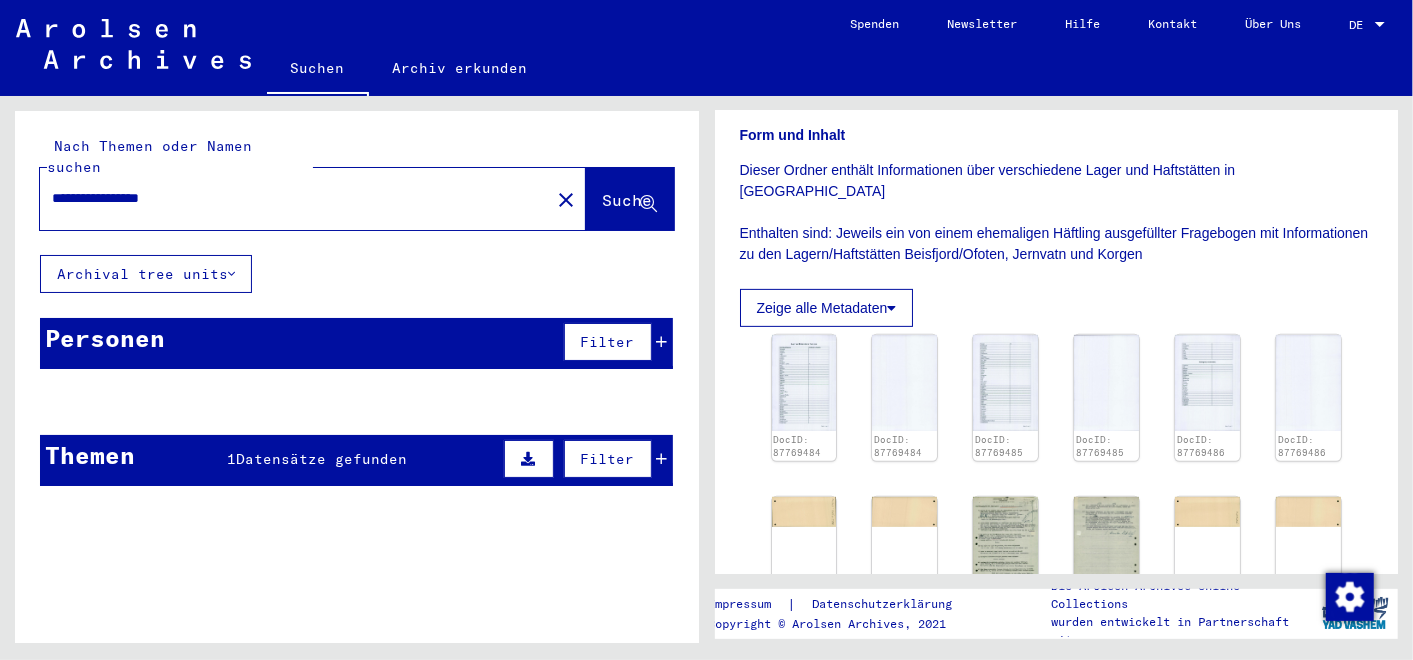 drag, startPoint x: 233, startPoint y: 189, endPoint x: 222, endPoint y: 184, distance: 12.083046 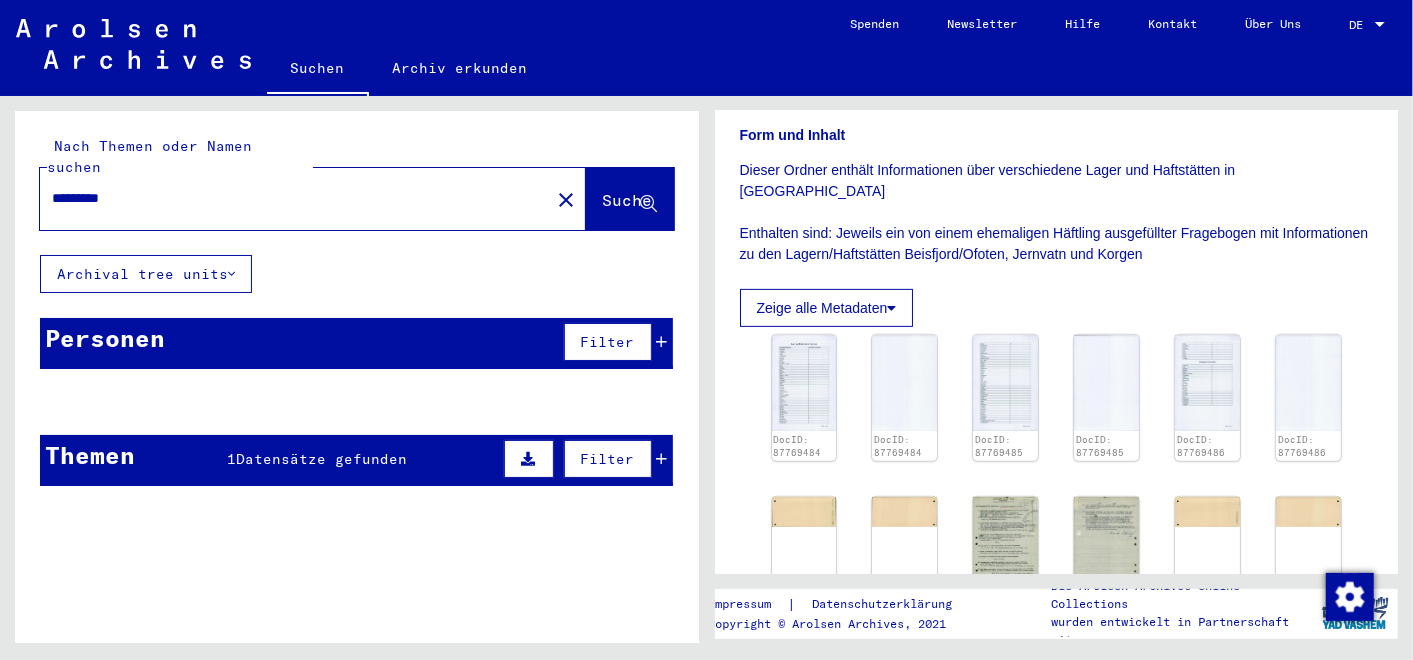 scroll, scrollTop: 0, scrollLeft: 0, axis: both 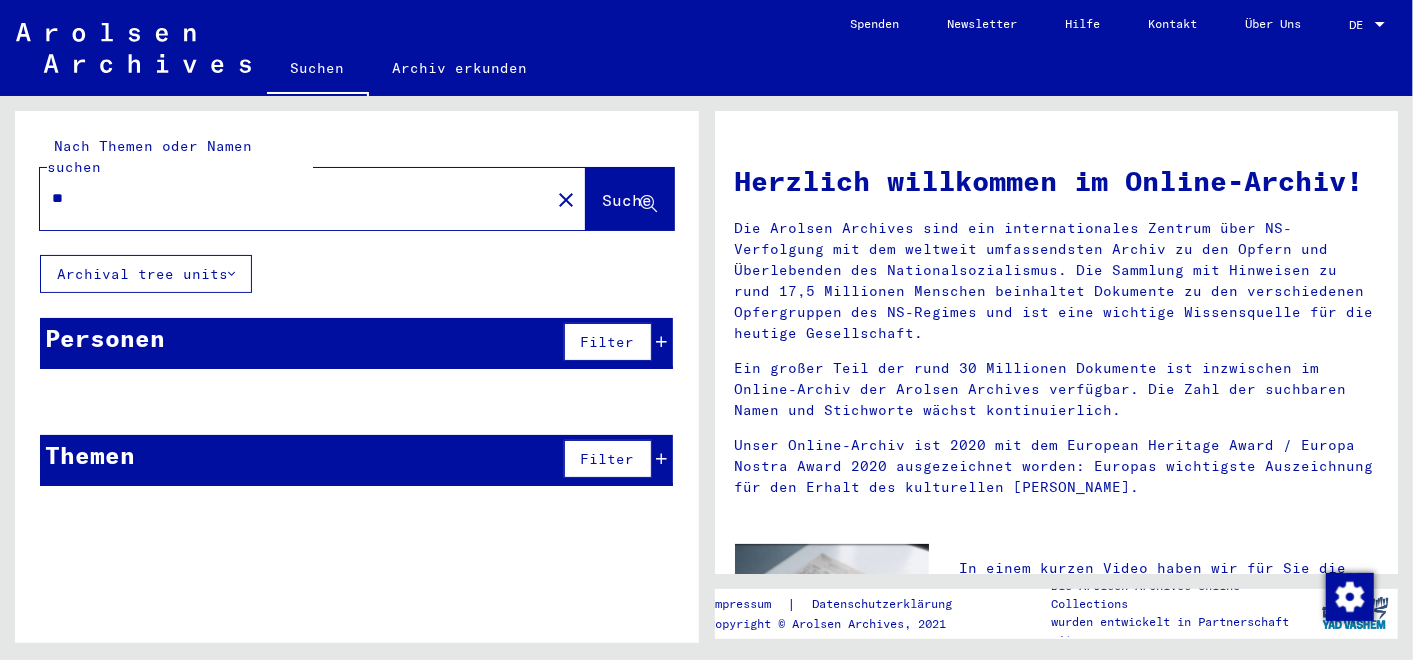 type on "*" 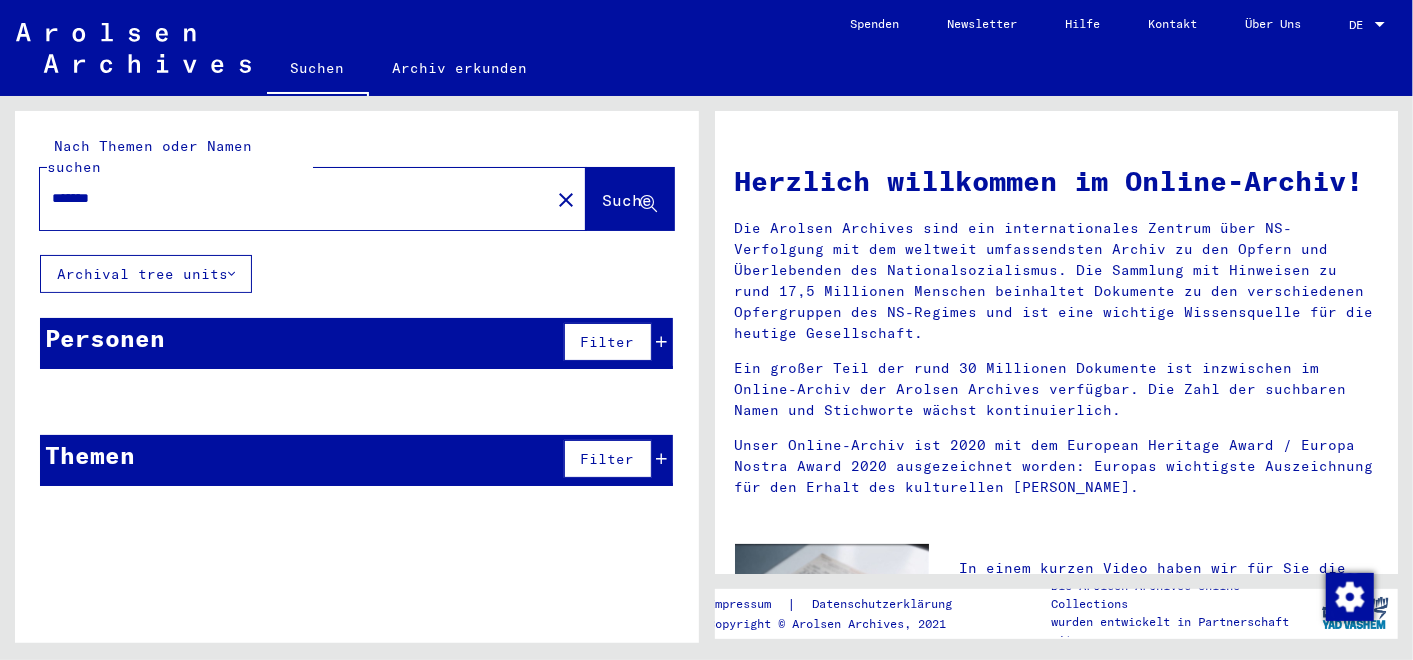 type on "*******" 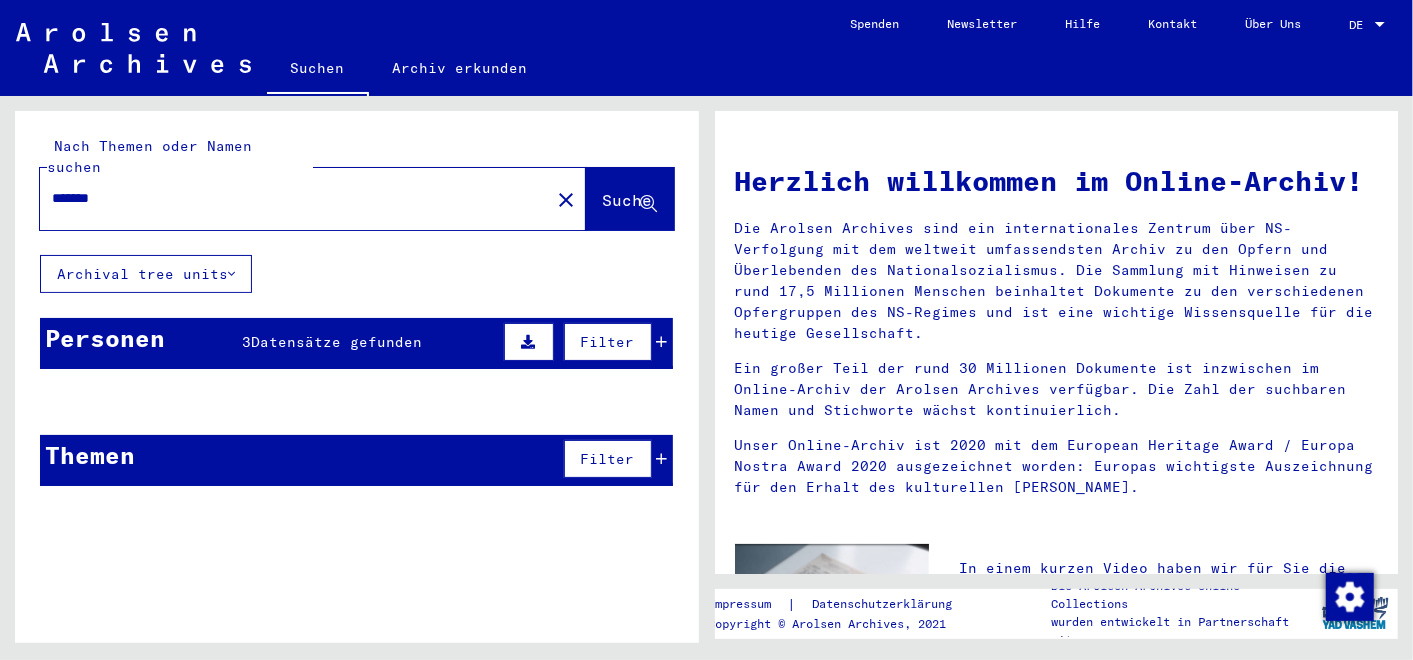 click on "Datensätze gefunden" at bounding box center [336, 342] 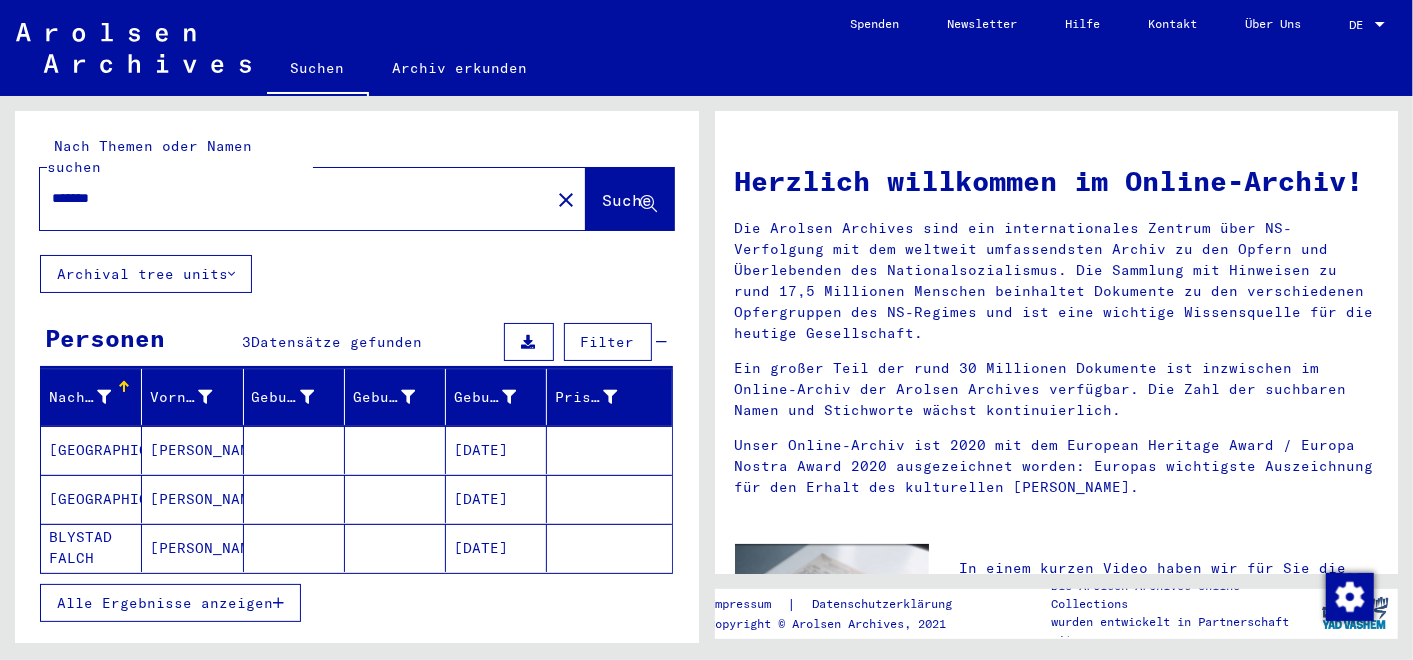 click on "[GEOGRAPHIC_DATA]" at bounding box center [91, 499] 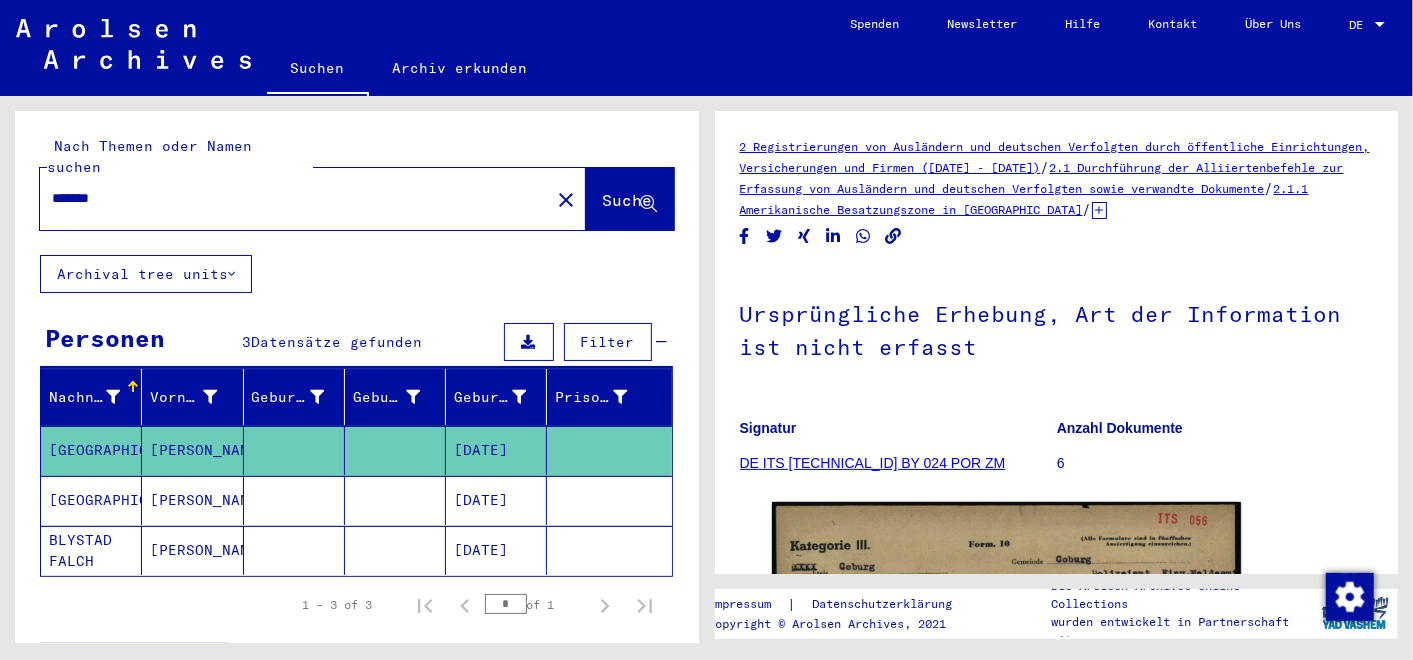 scroll, scrollTop: 0, scrollLeft: 0, axis: both 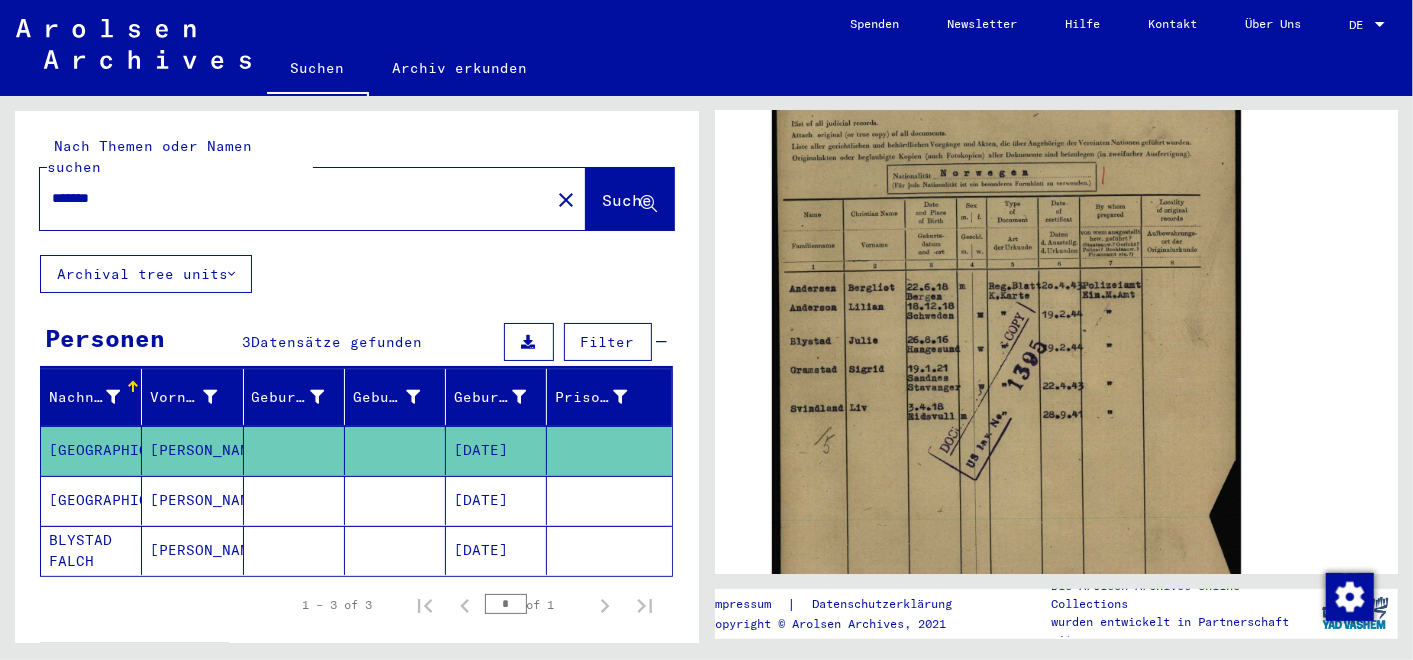 click on "[GEOGRAPHIC_DATA]" at bounding box center (91, 550) 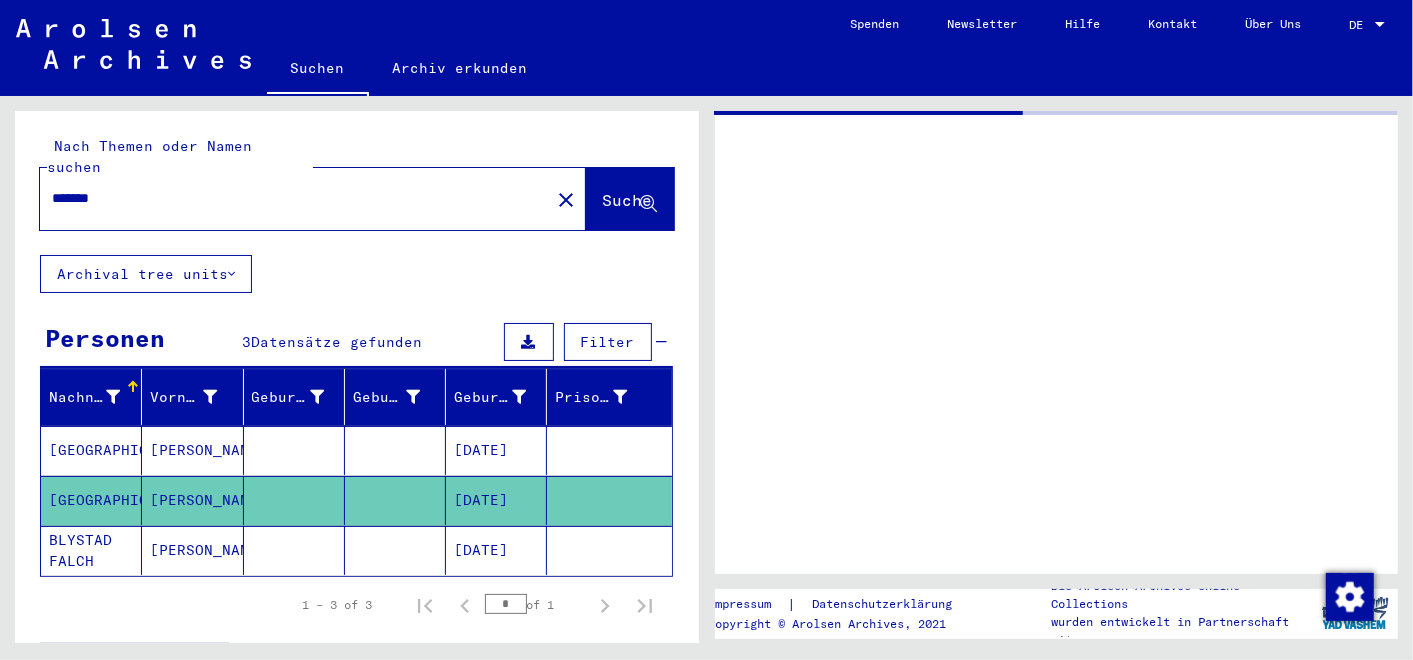 scroll, scrollTop: 0, scrollLeft: 0, axis: both 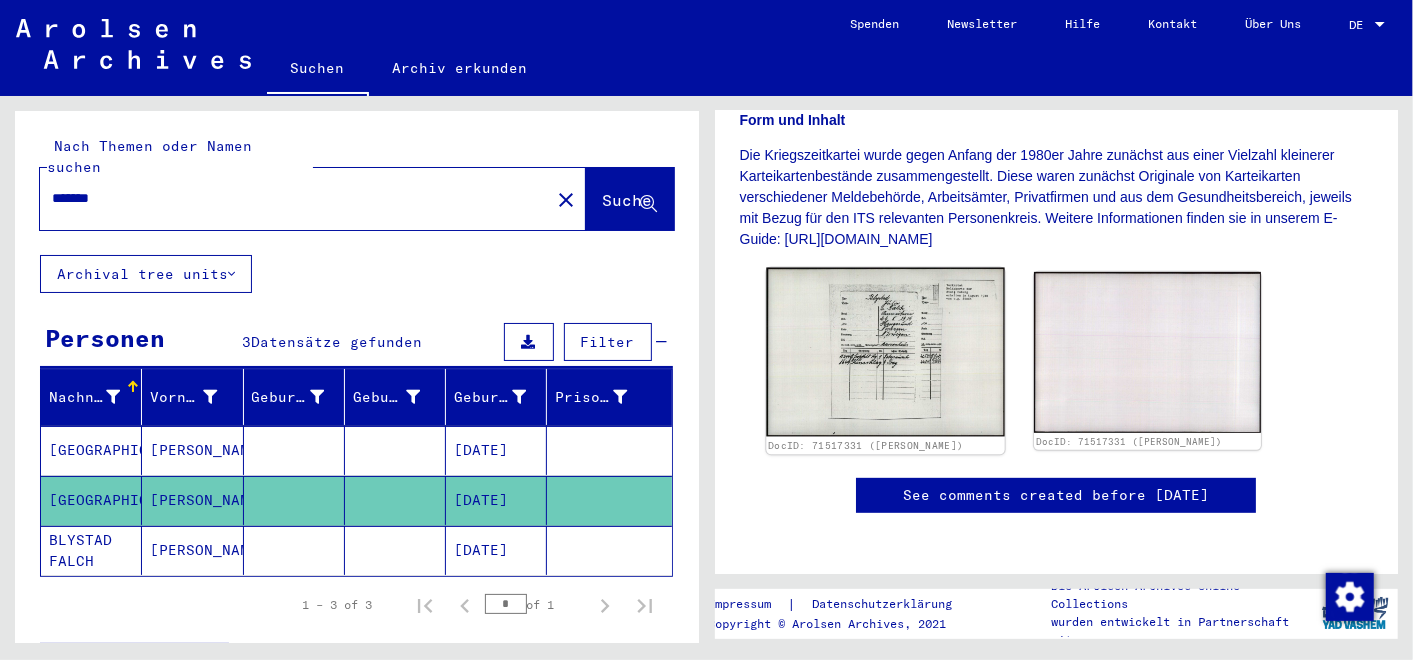 click 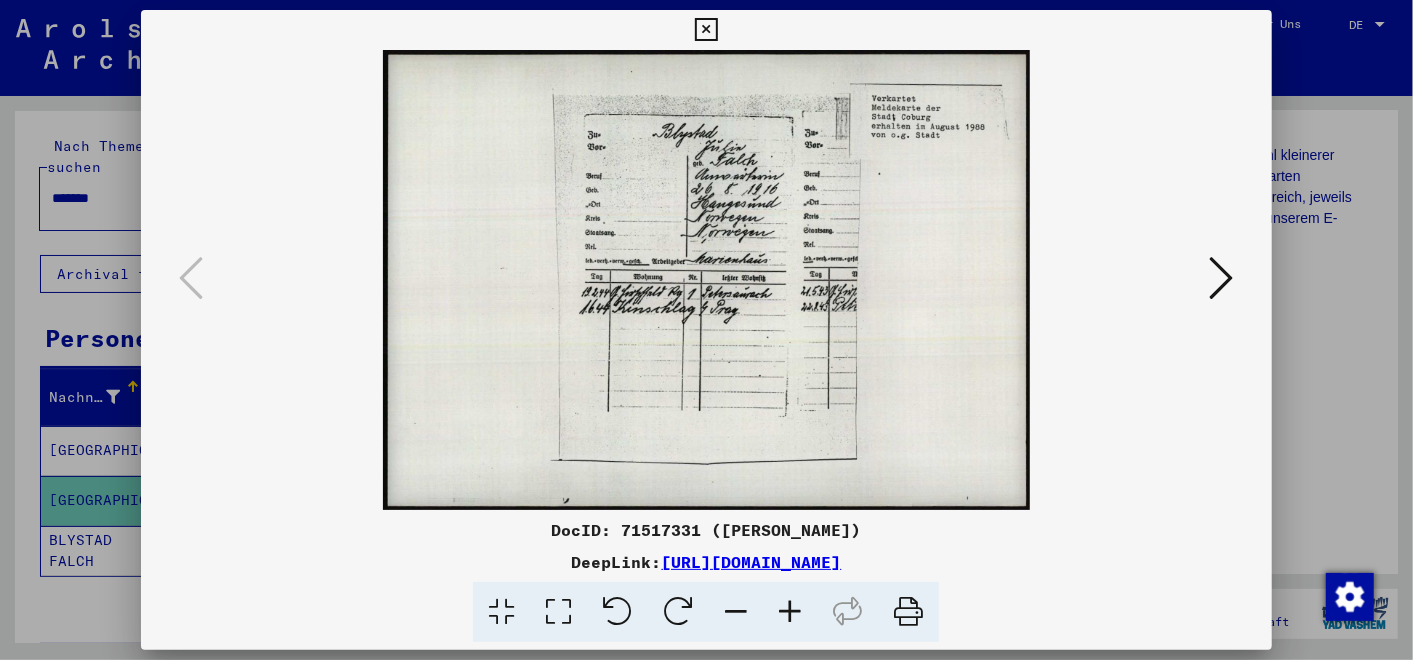 click at bounding box center (790, 612) 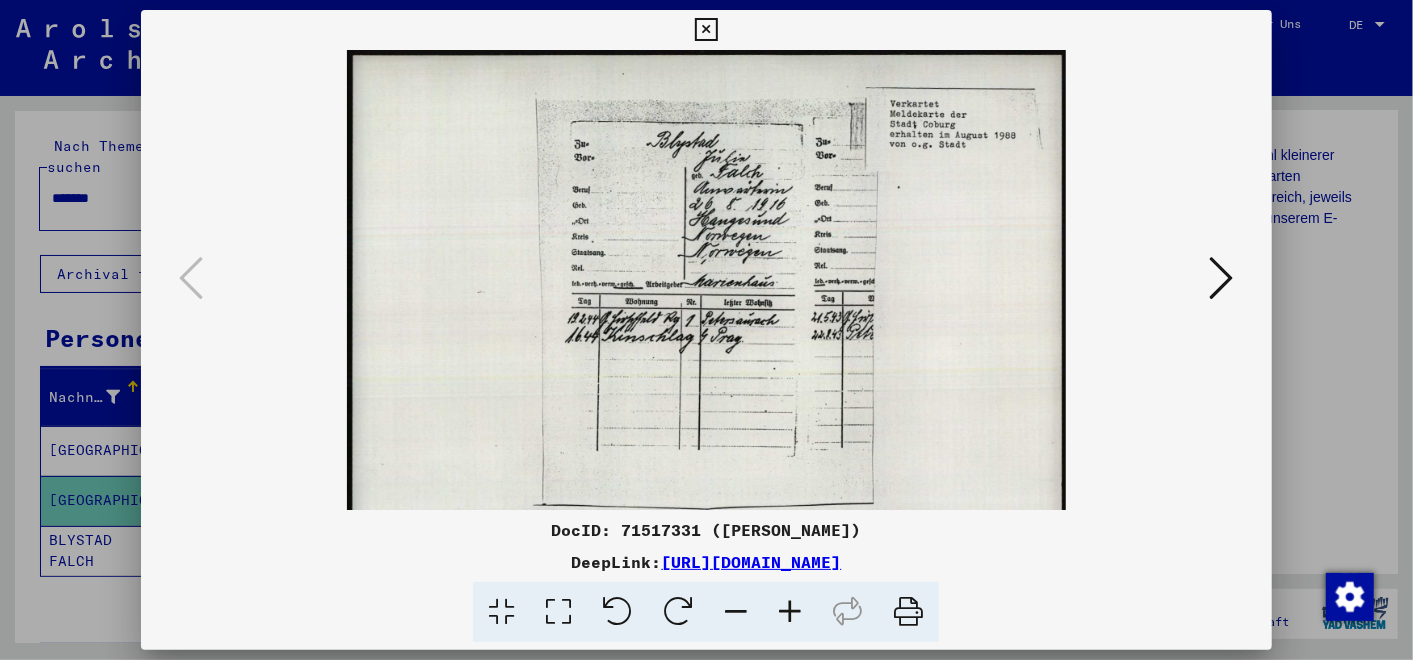 click at bounding box center [790, 612] 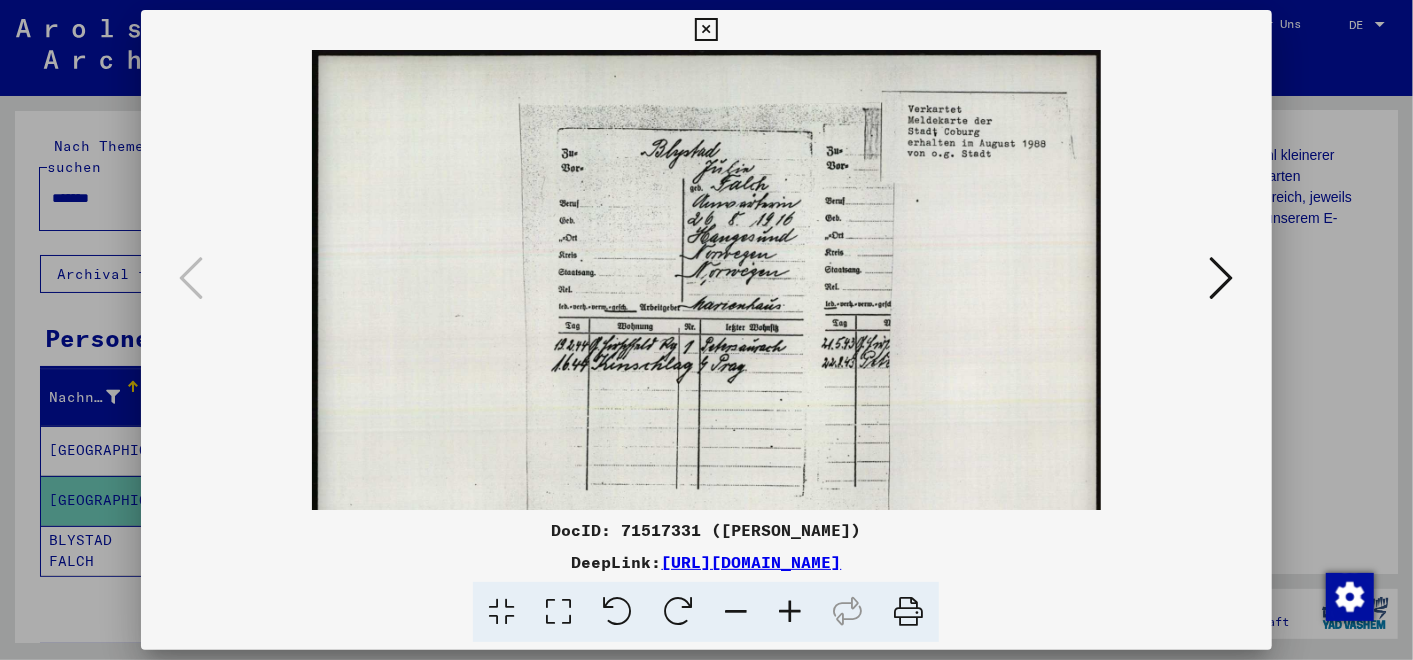 click at bounding box center [790, 612] 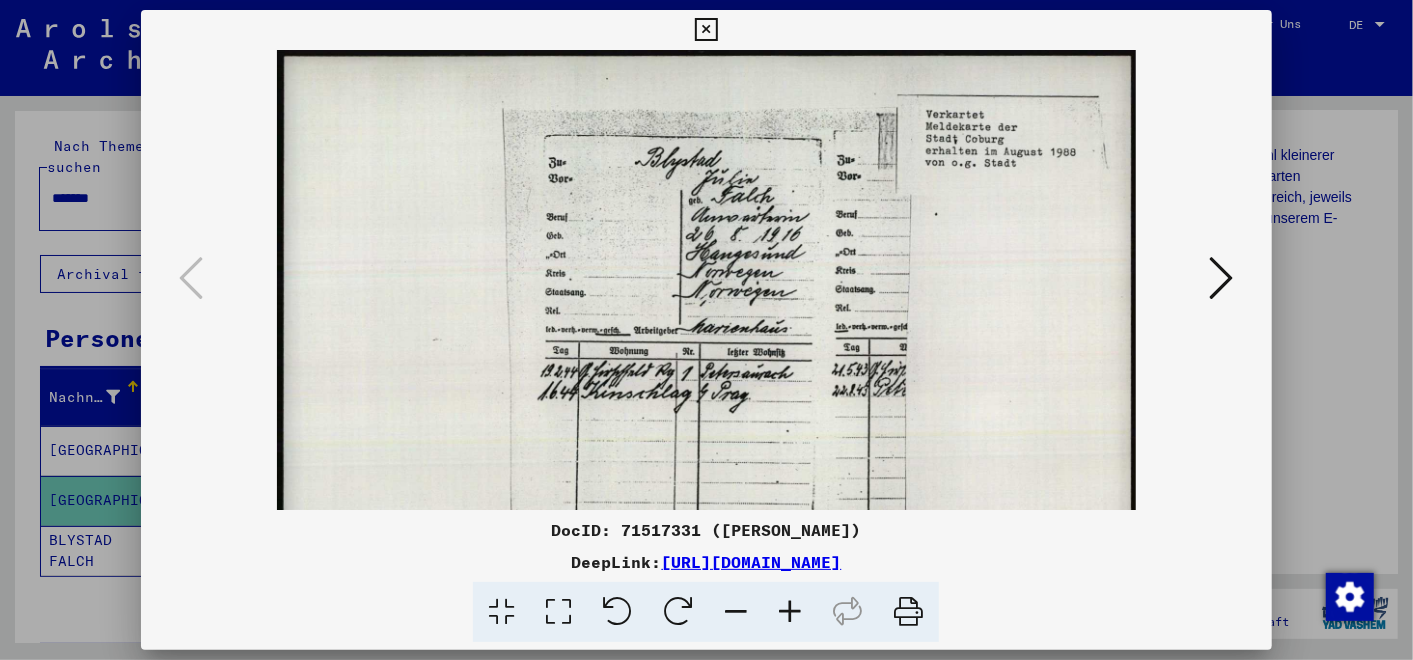 click at bounding box center (790, 612) 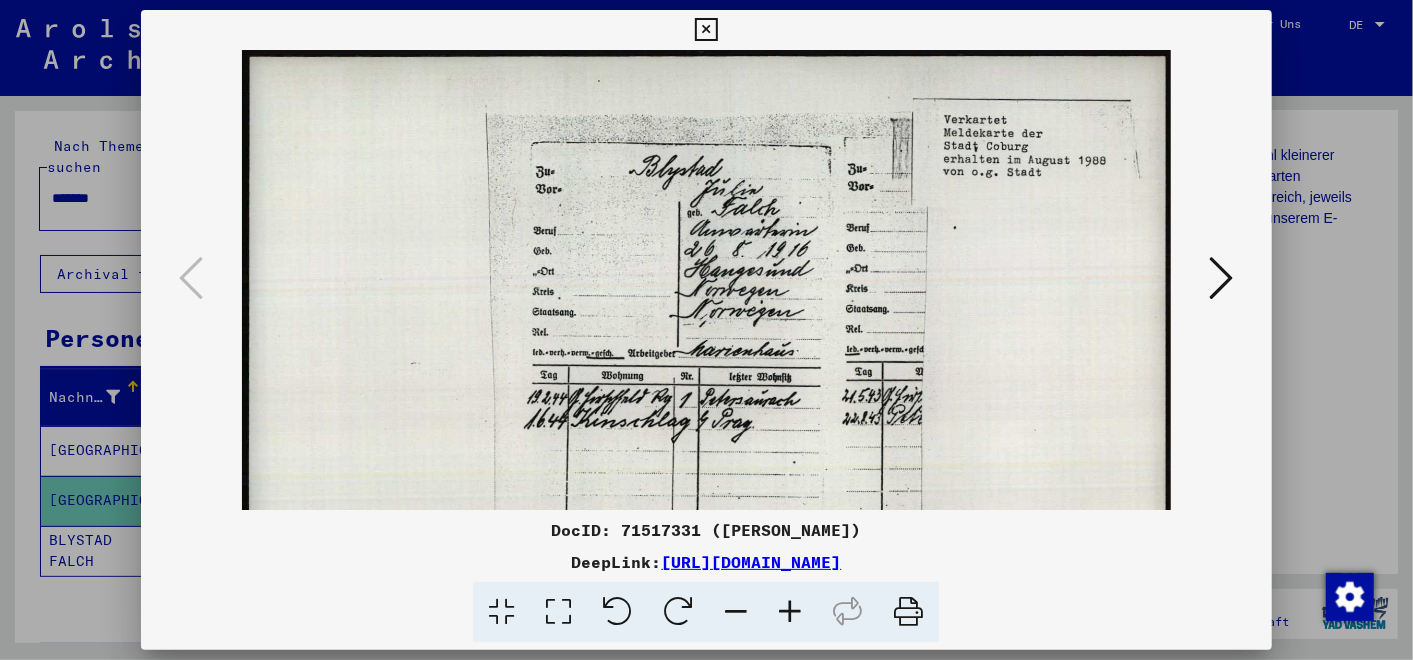 click at bounding box center (790, 612) 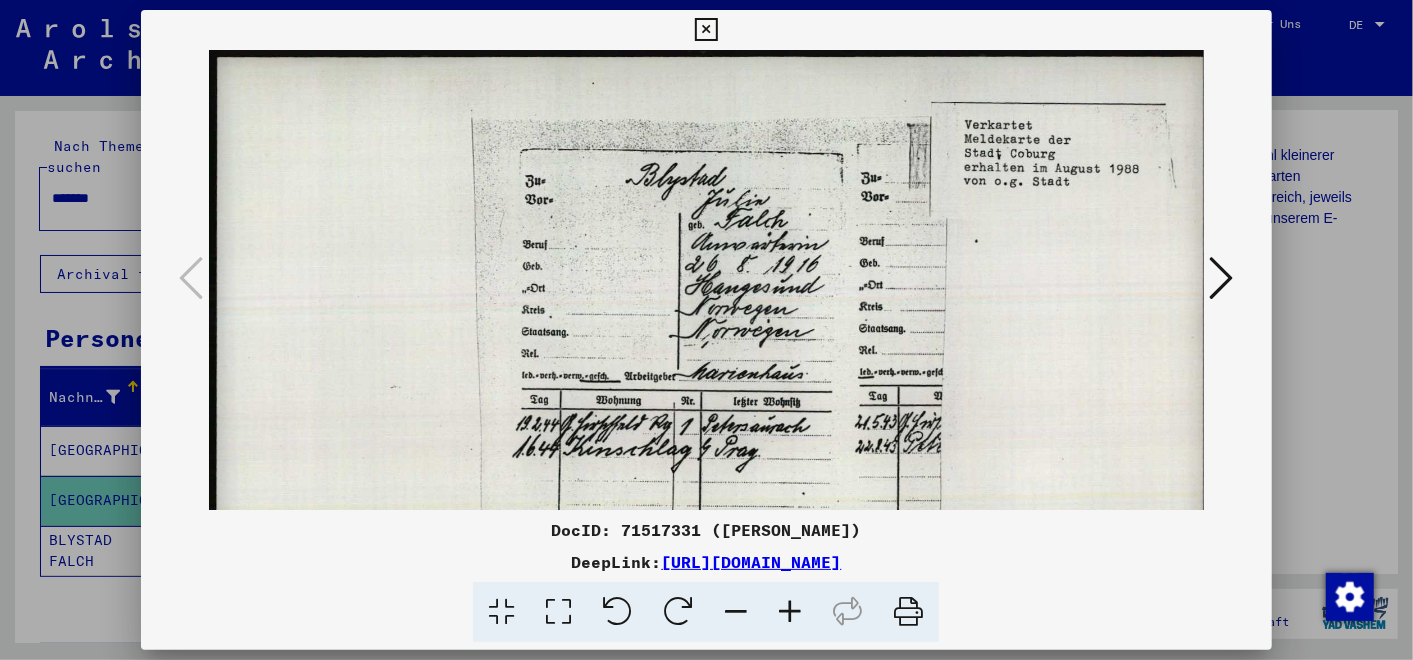 click at bounding box center [790, 612] 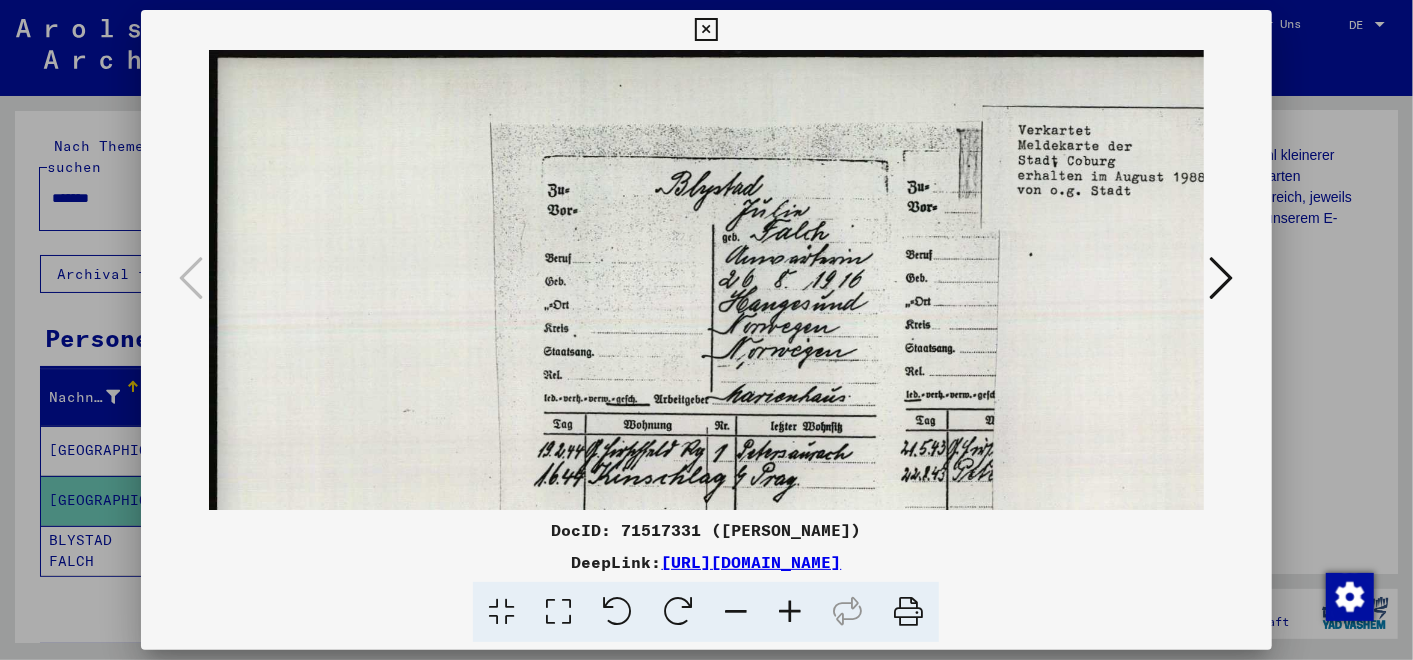 click at bounding box center (790, 612) 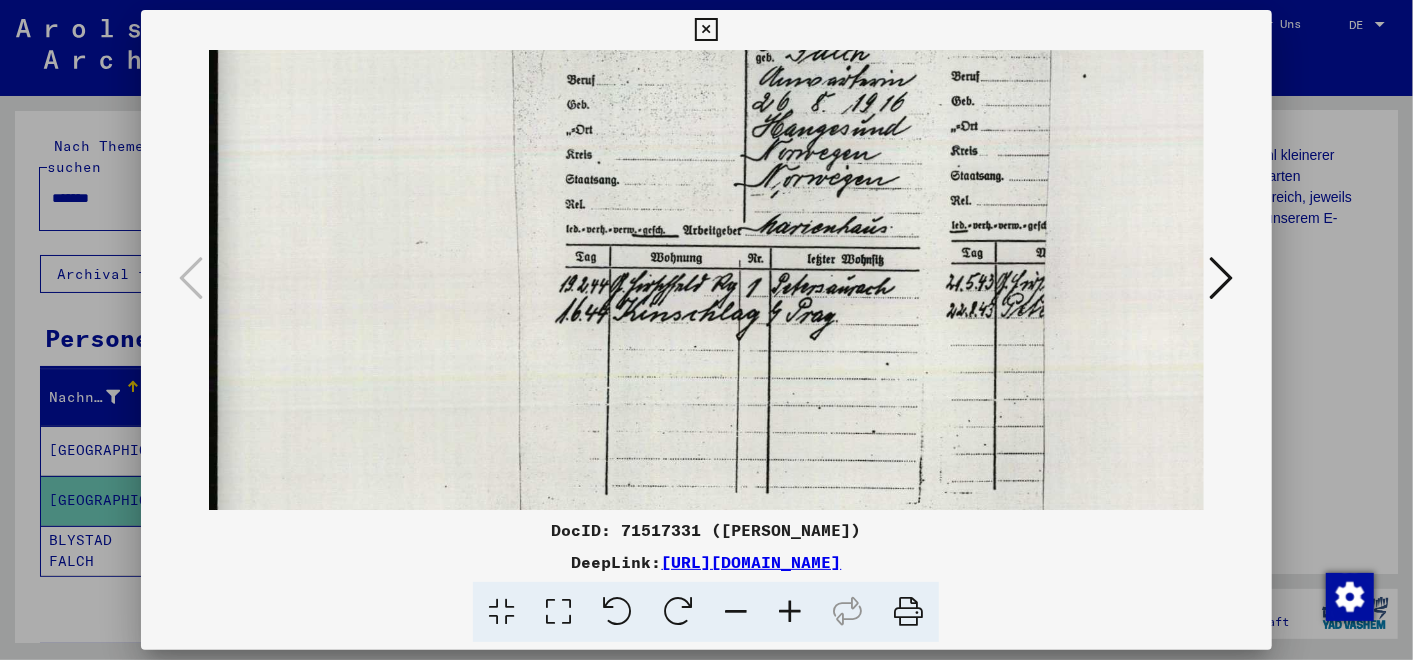 scroll, scrollTop: 197, scrollLeft: 0, axis: vertical 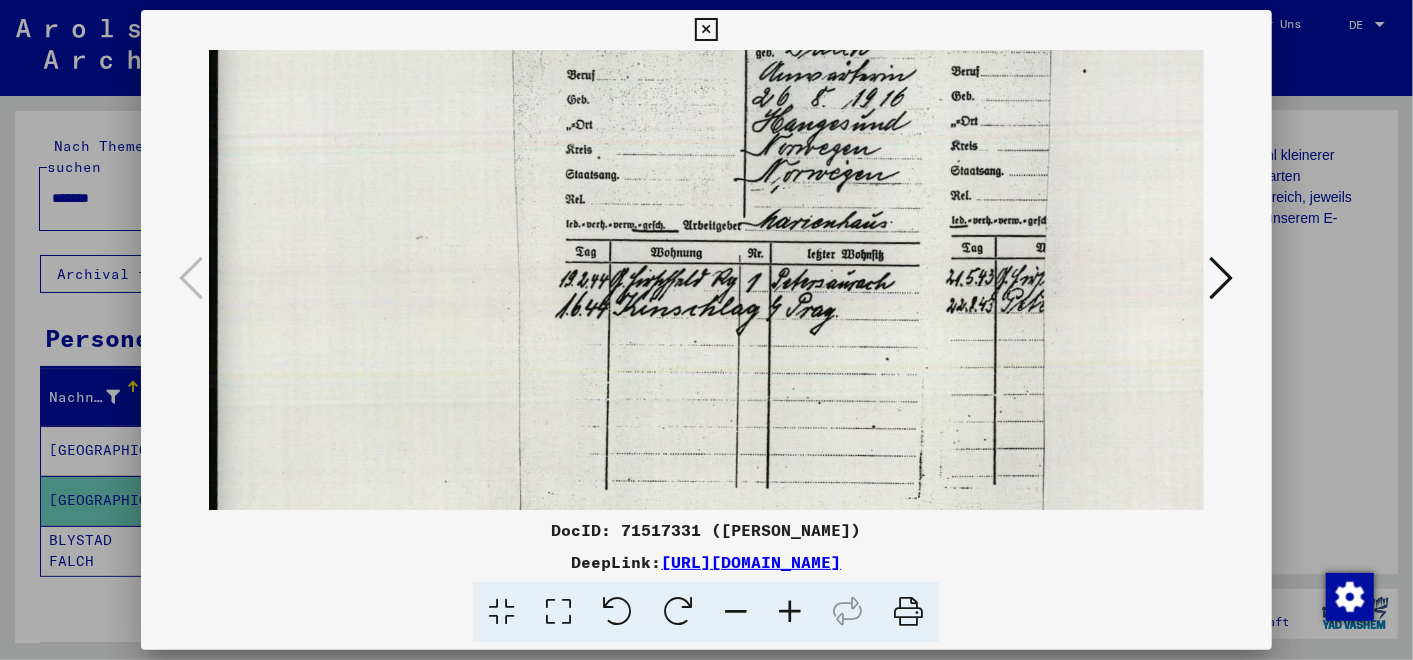 drag, startPoint x: 758, startPoint y: 429, endPoint x: 779, endPoint y: 230, distance: 200.10497 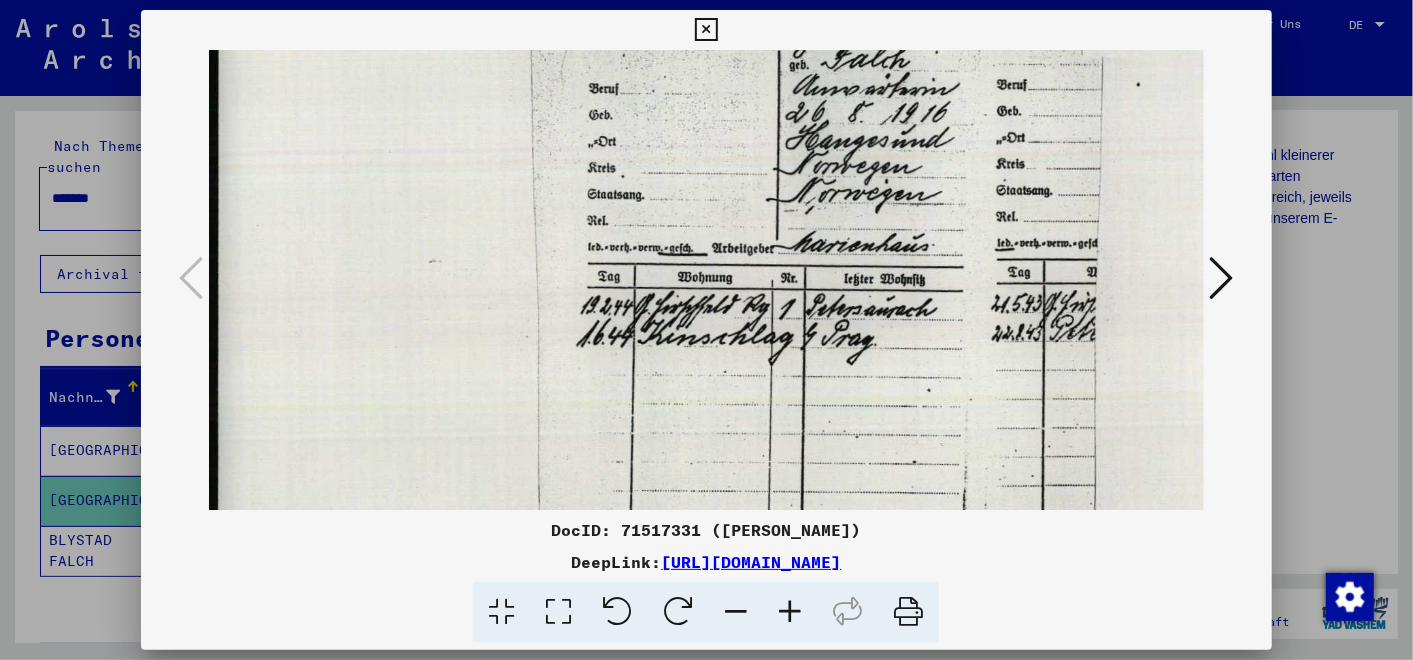 click at bounding box center [790, 612] 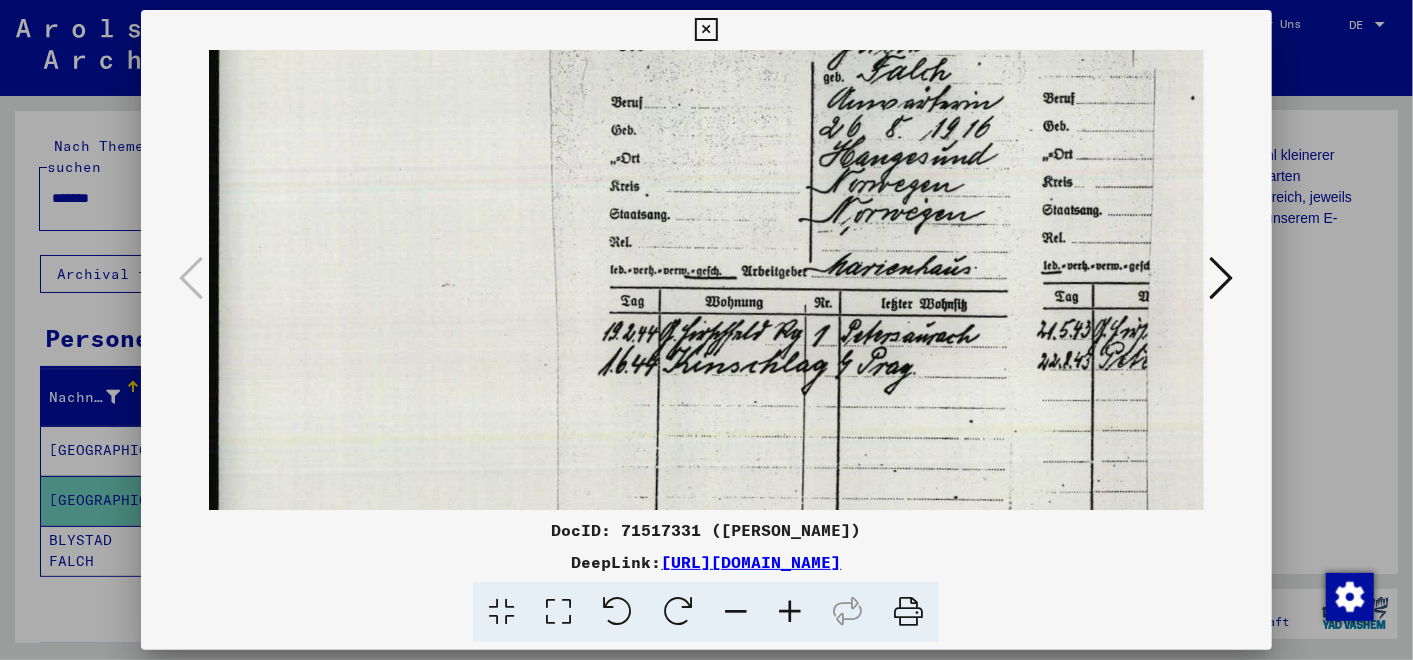 click at bounding box center [790, 612] 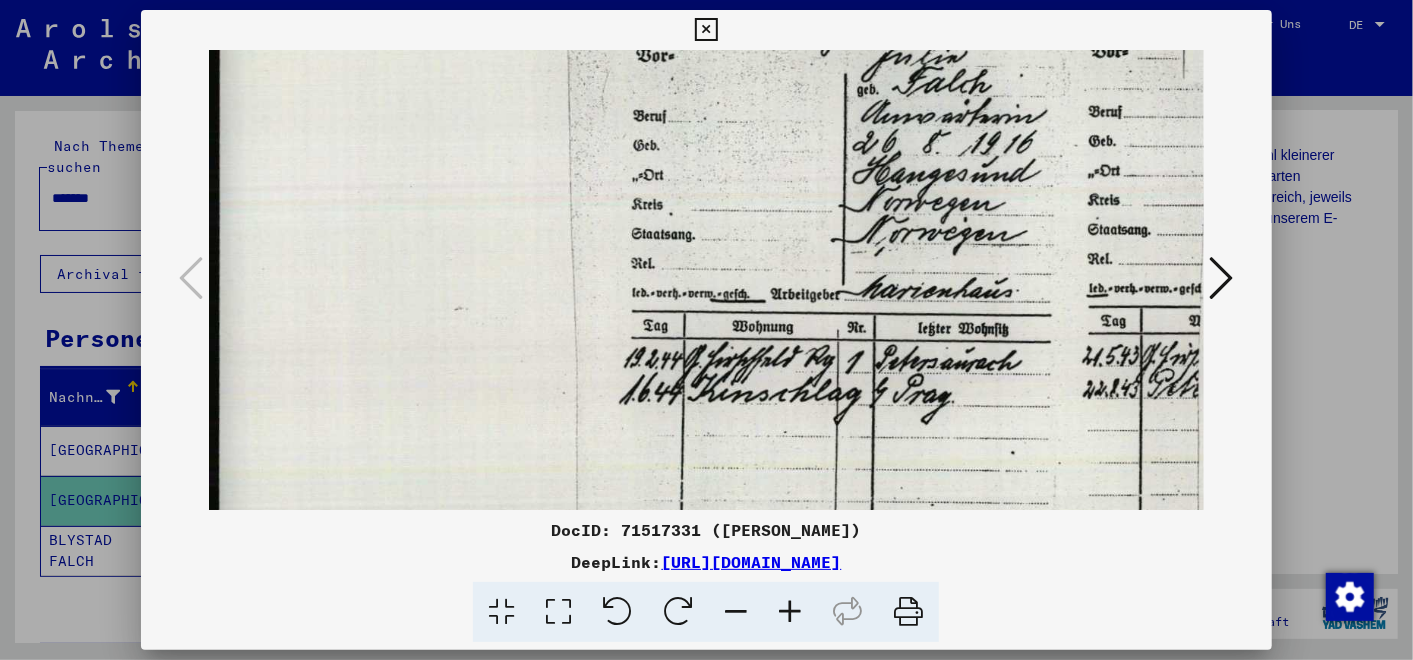 click at bounding box center (790, 612) 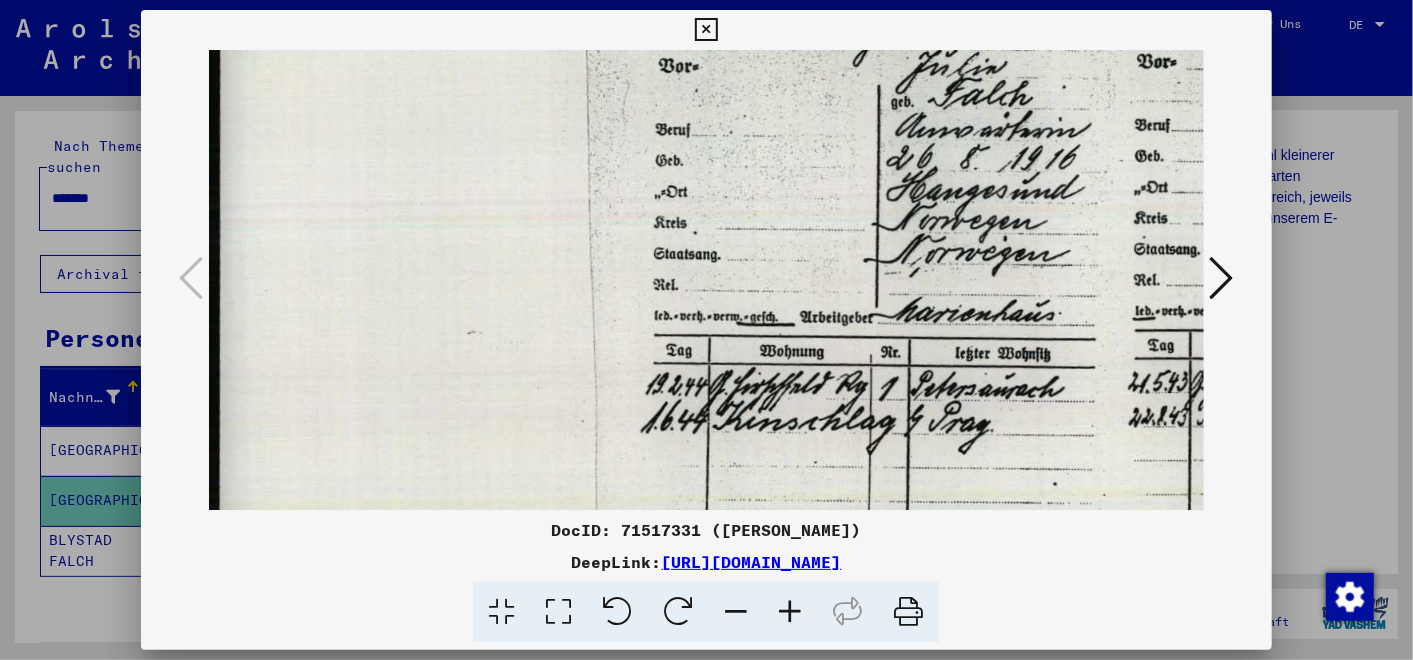 click at bounding box center (790, 612) 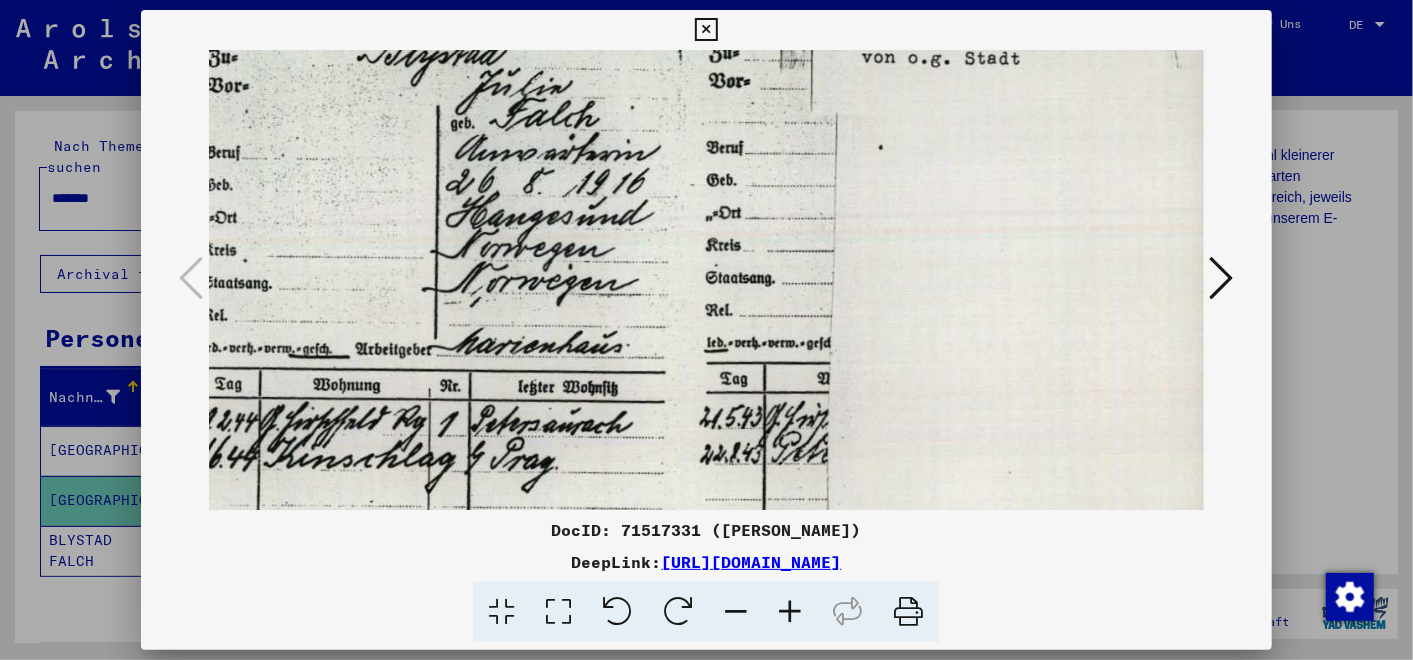 drag, startPoint x: 916, startPoint y: 372, endPoint x: 442, endPoint y: 380, distance: 474.0675 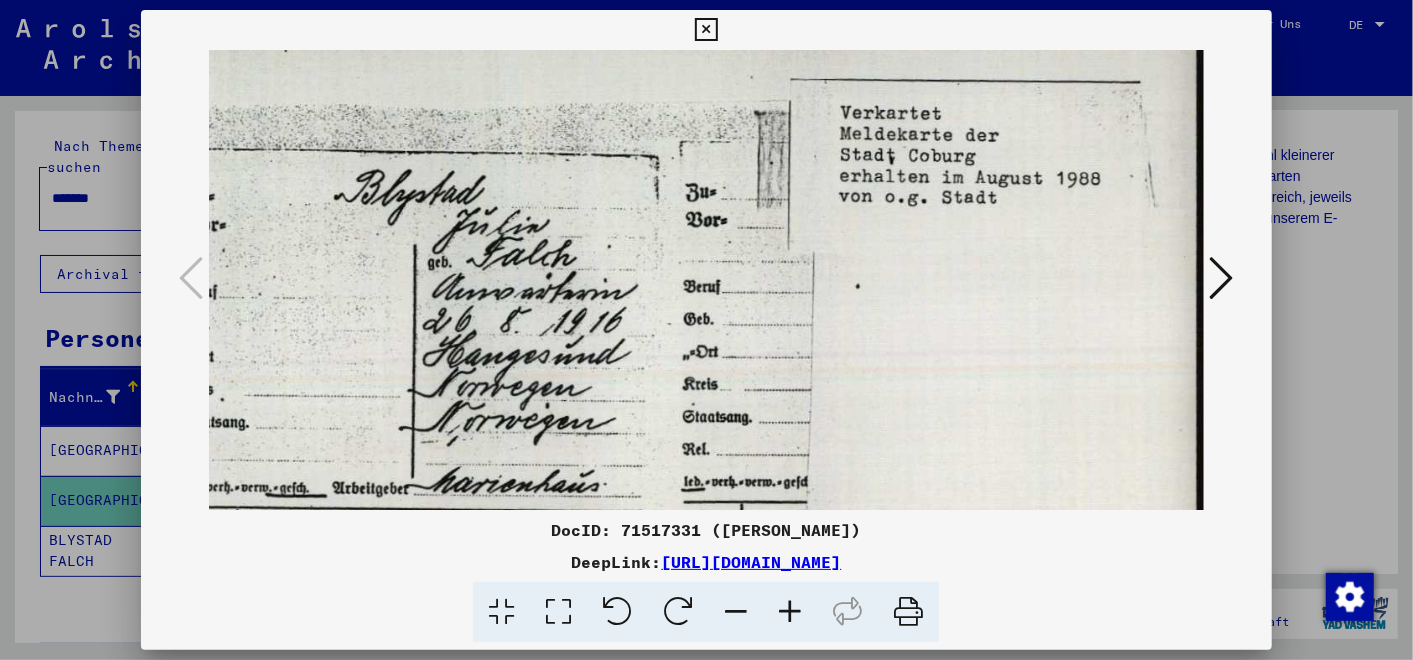 scroll, scrollTop: 50, scrollLeft: 497, axis: both 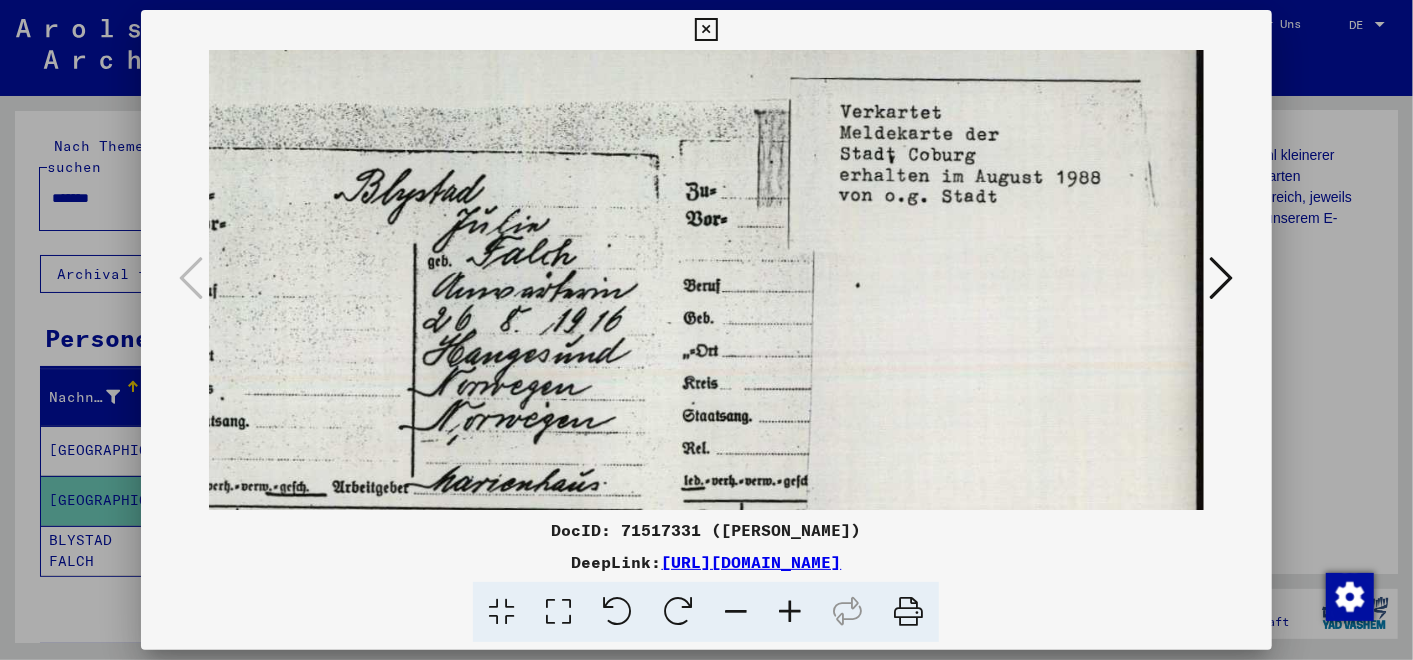 drag, startPoint x: 637, startPoint y: 106, endPoint x: 485, endPoint y: 245, distance: 205.9733 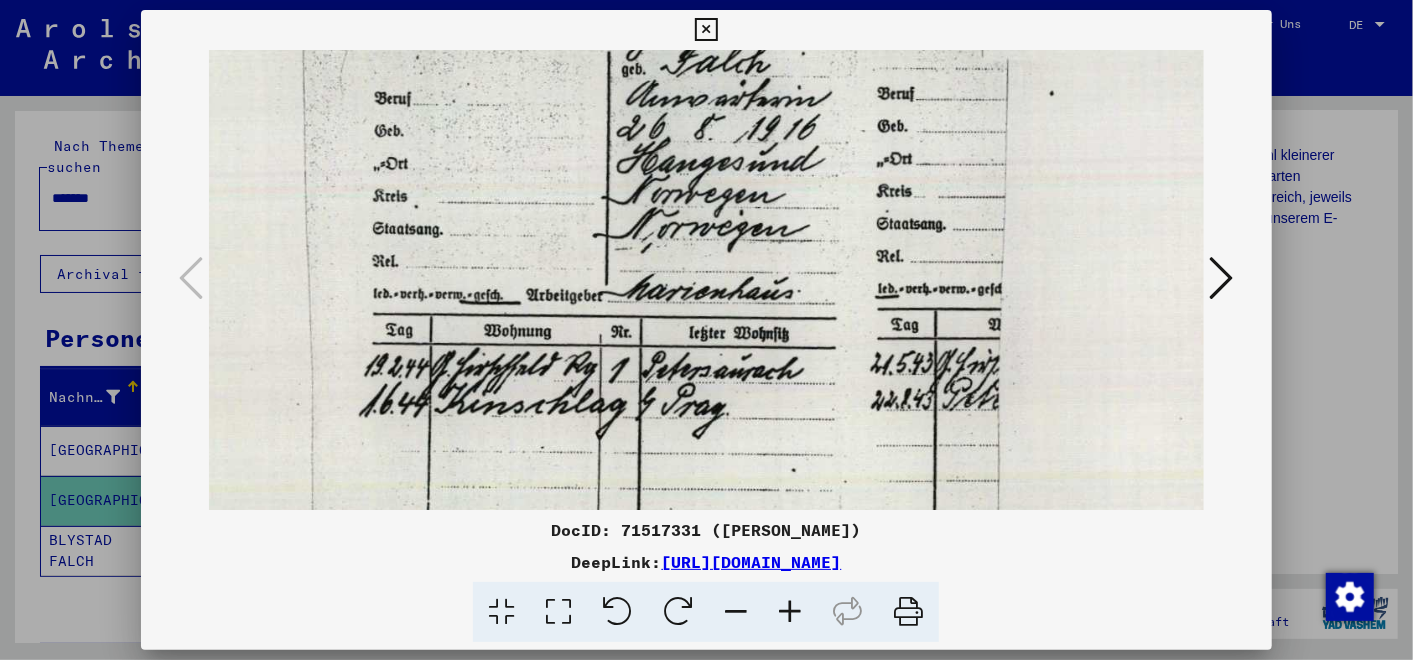 drag, startPoint x: 548, startPoint y: 423, endPoint x: 763, endPoint y: 212, distance: 301.24075 